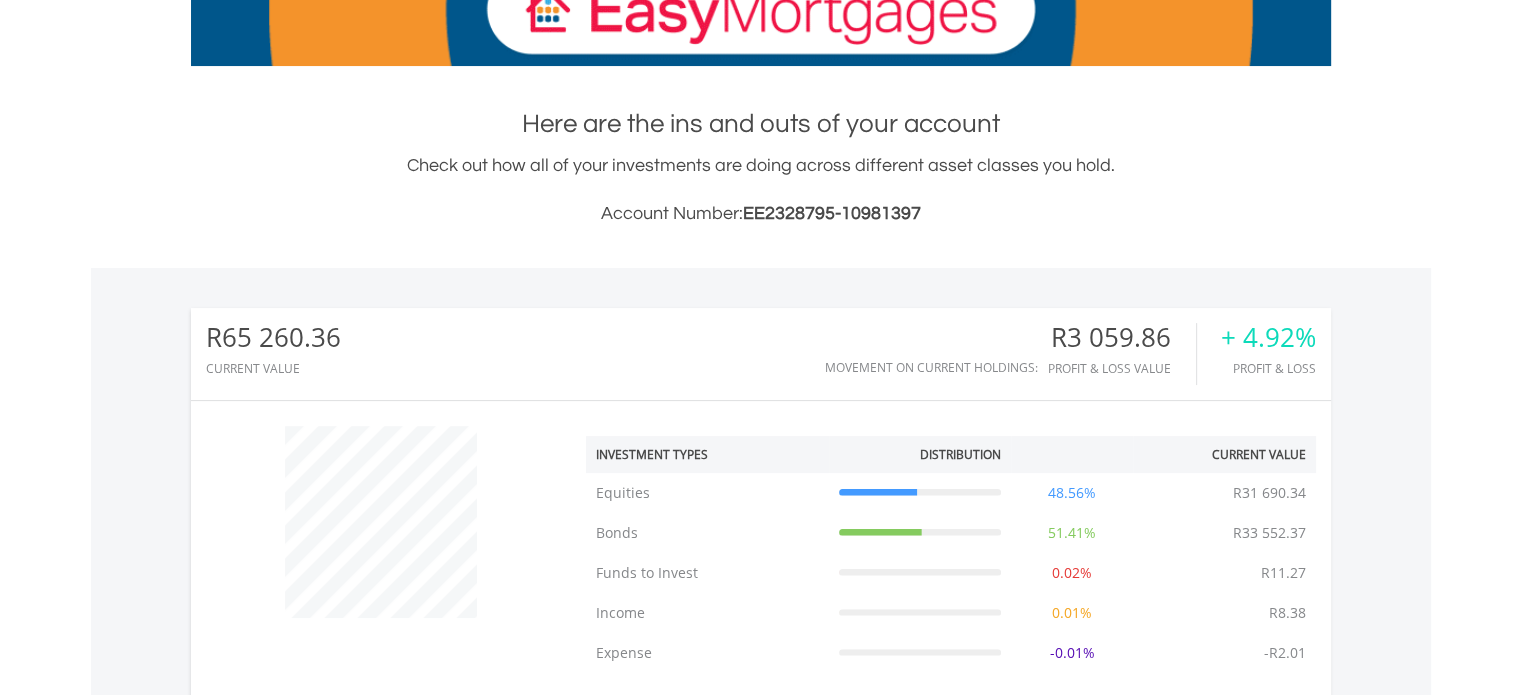 scroll, scrollTop: 518, scrollLeft: 0, axis: vertical 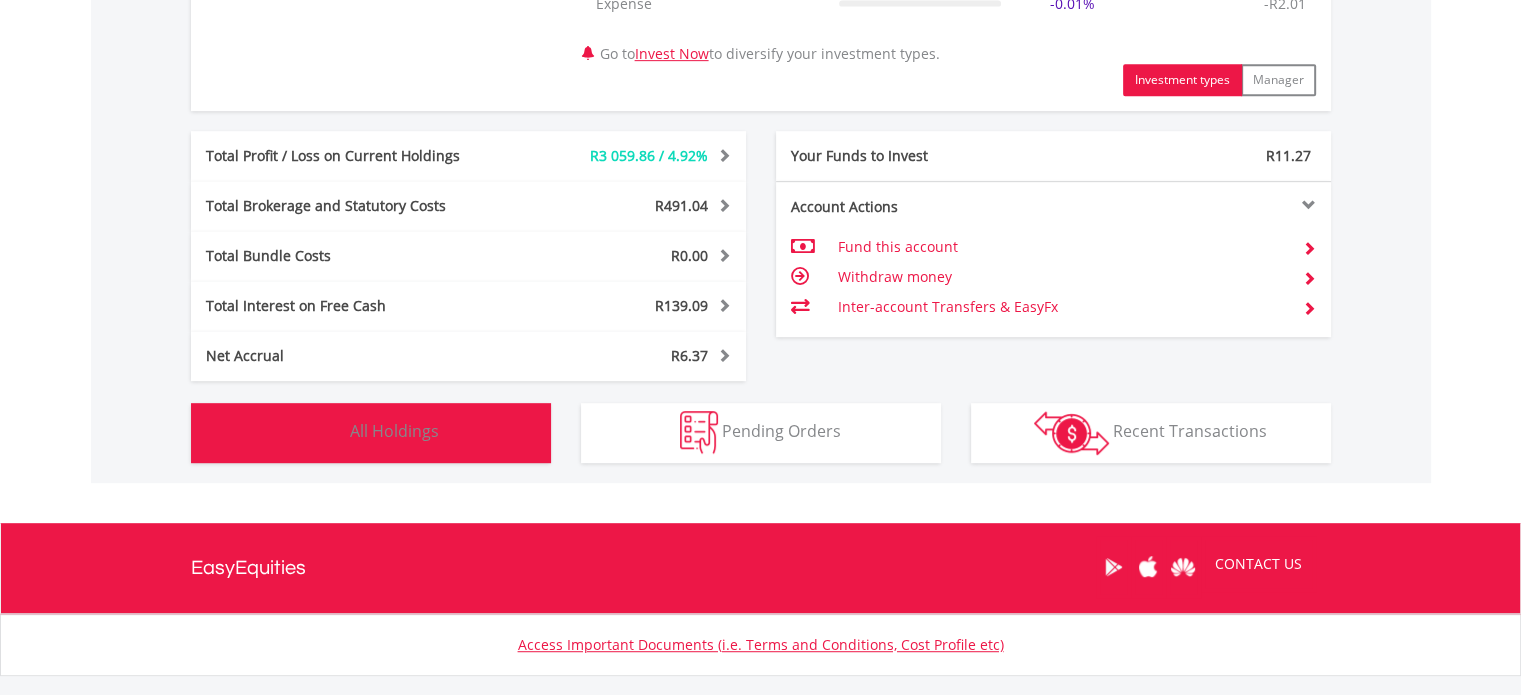click on "Holdings
All Holdings" at bounding box center (371, 433) 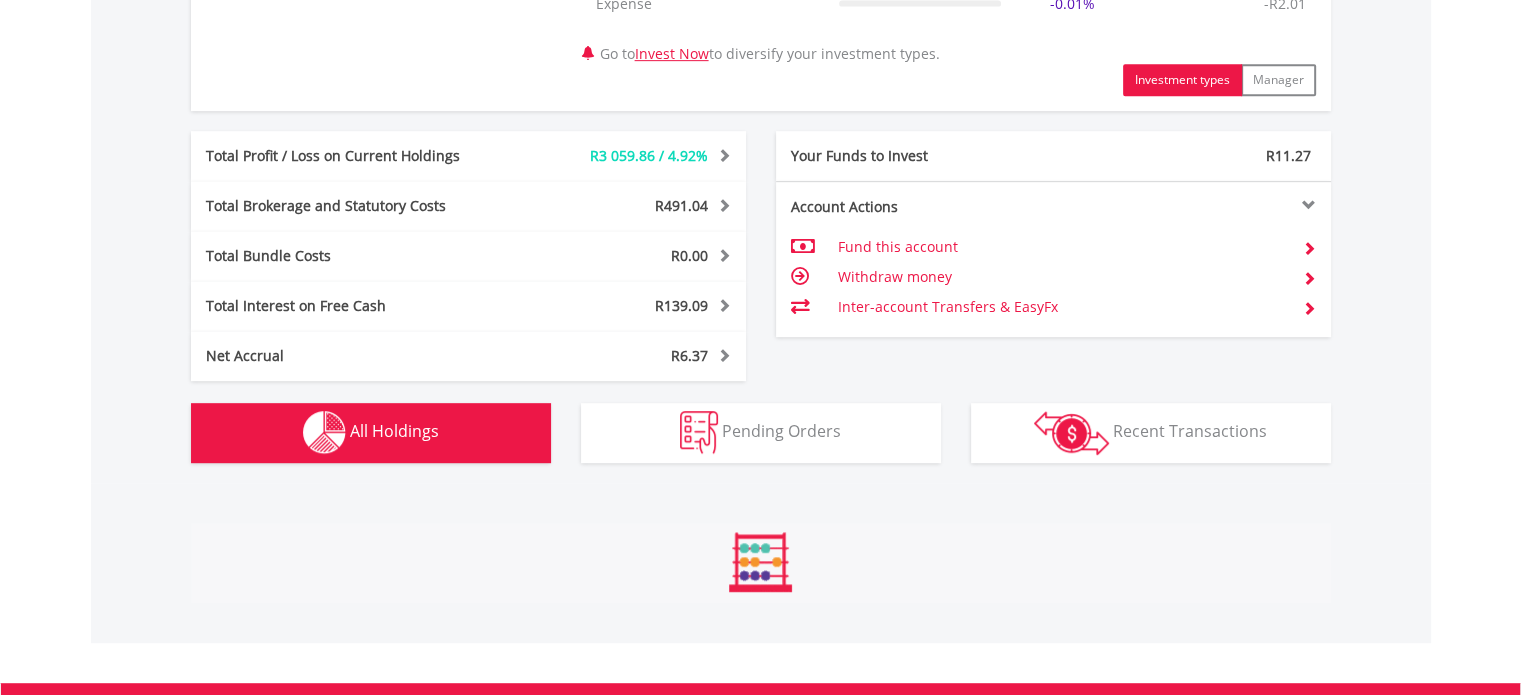 scroll, scrollTop: 1521, scrollLeft: 0, axis: vertical 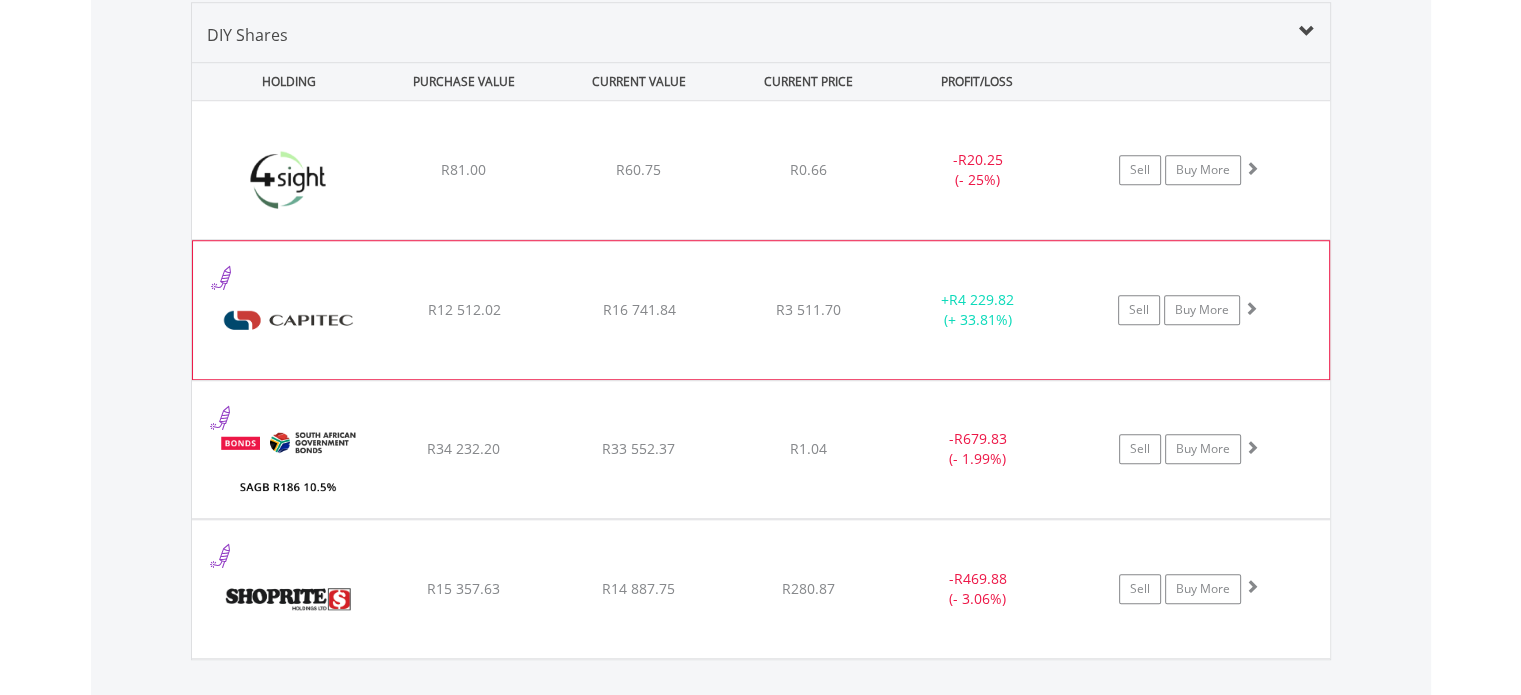 click on "﻿
Capitec Bank Holdings Limited
R12 512.02
R16 741.84
R3 511.70
+  R4 229.82 (+ 33.81%)
Sell
Buy More" at bounding box center [761, 170] 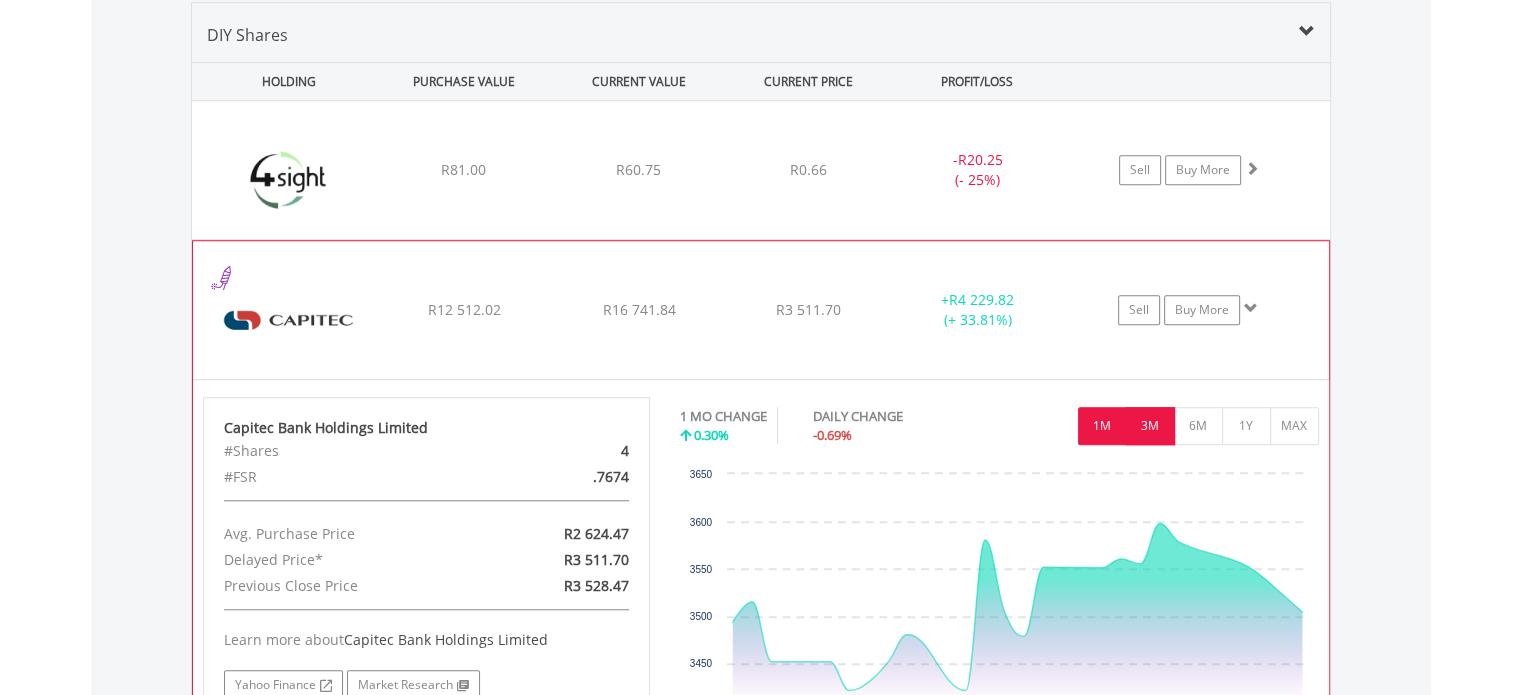 click on "3M" at bounding box center (1150, 426) 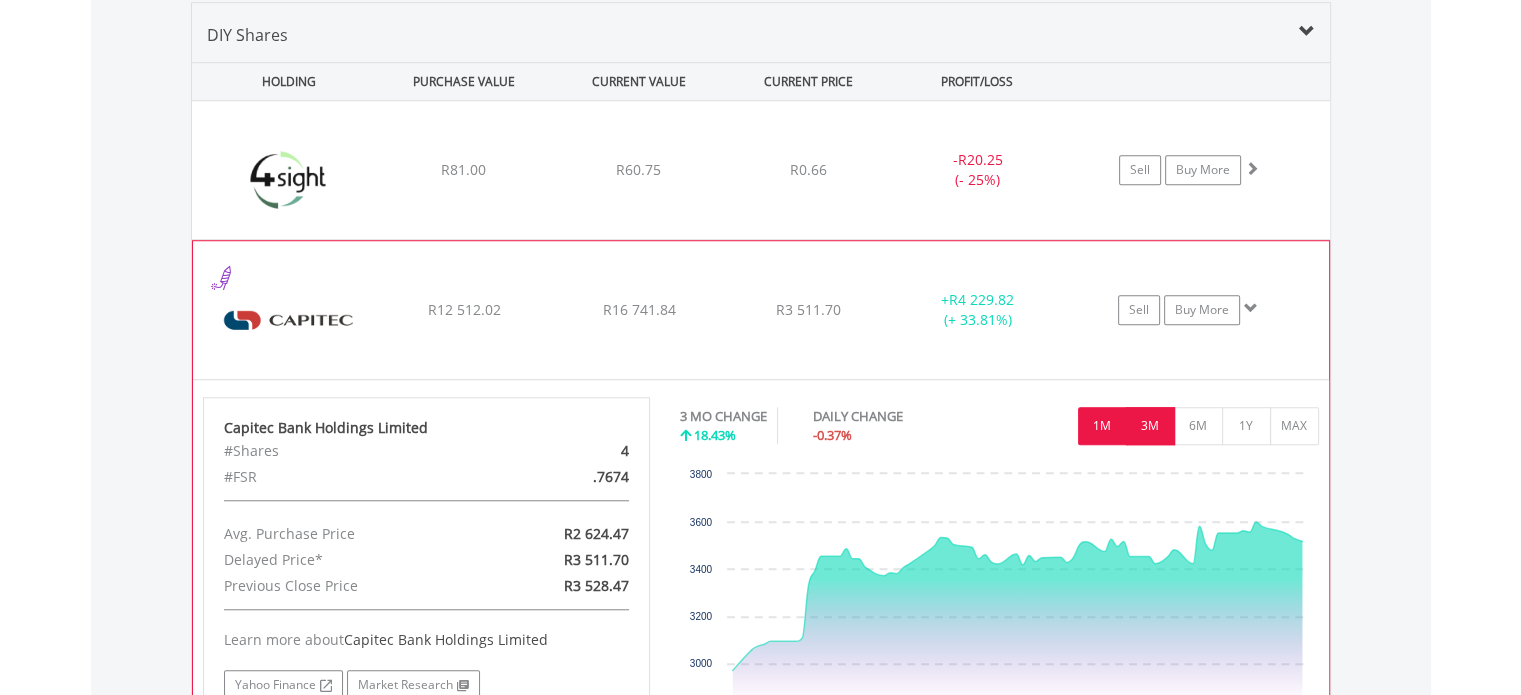 click on "1M" at bounding box center (1102, 426) 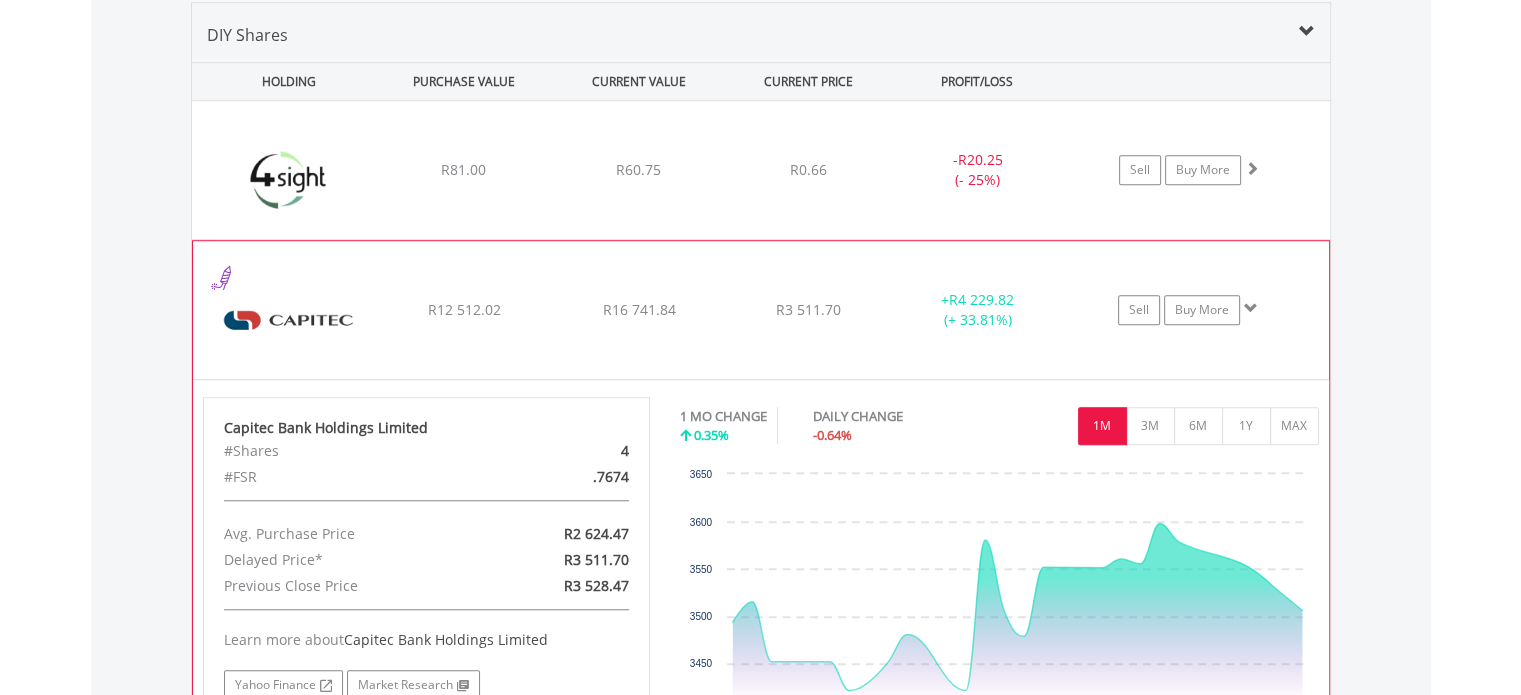 click on "﻿
Capitec Bank Holdings Limited
R12 512.02
R16 741.84
R3 511.70
+  R4 229.82 (+ 33.81%)
Sell
Buy More" at bounding box center (761, 170) 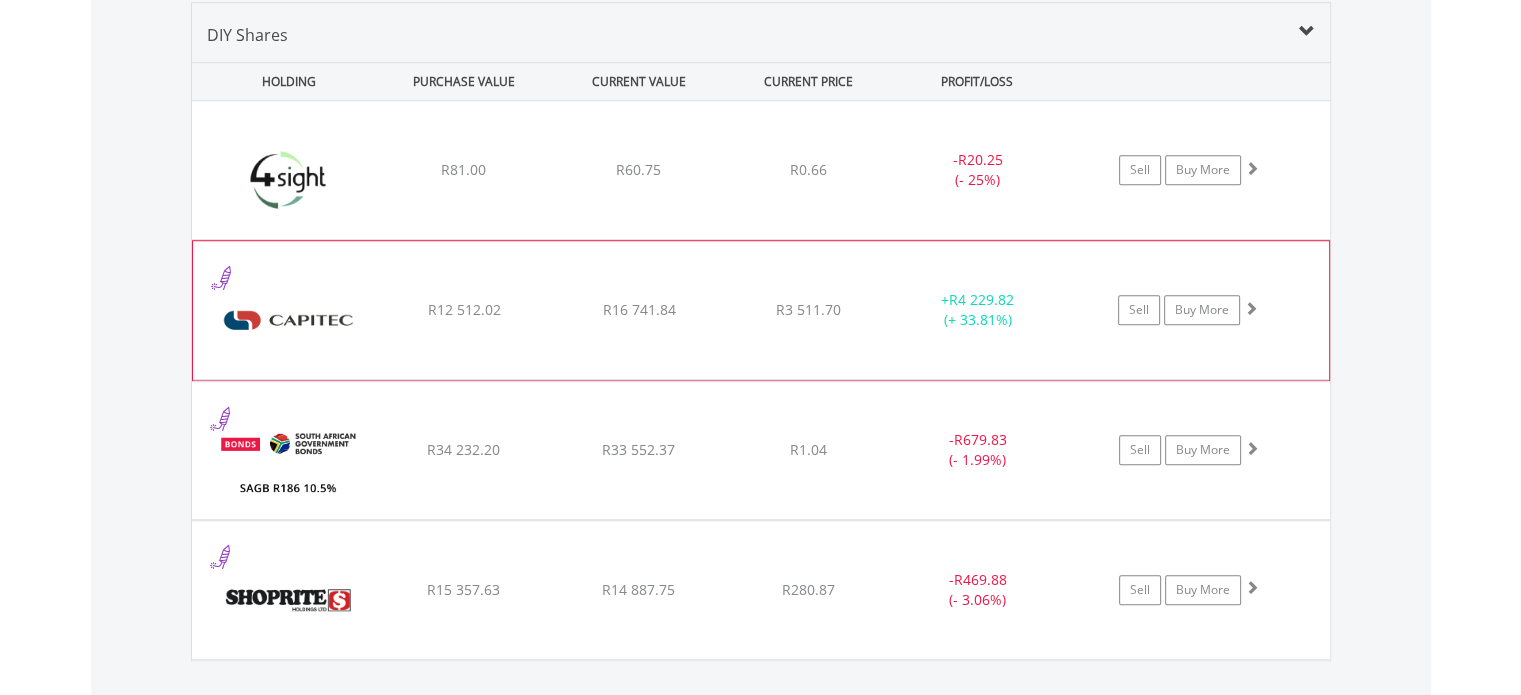 click on "﻿
Capitec Bank Holdings Limited
R12 512.02
R16 741.84
R3 511.70
+  R4 229.82 (+ 33.81%)
Sell
Buy More" at bounding box center [761, 170] 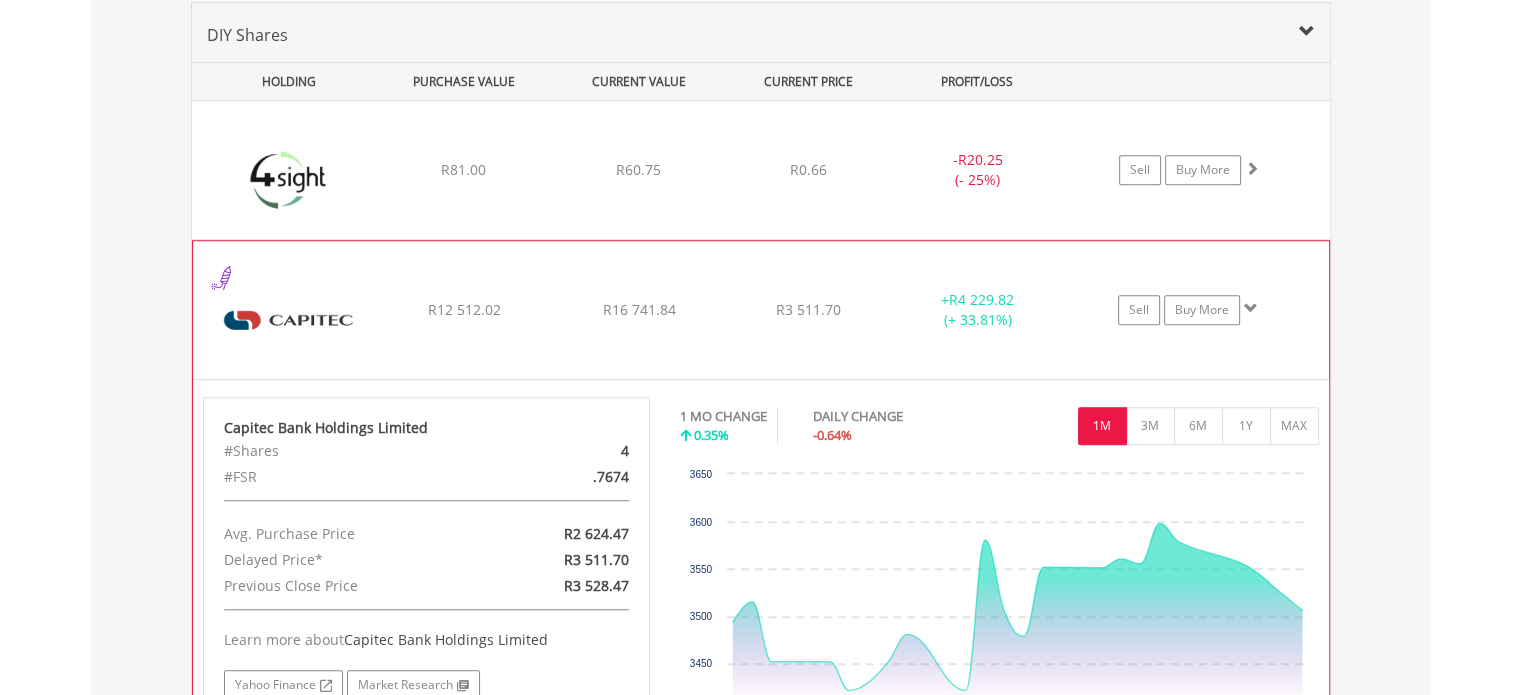 scroll, scrollTop: 1621, scrollLeft: 0, axis: vertical 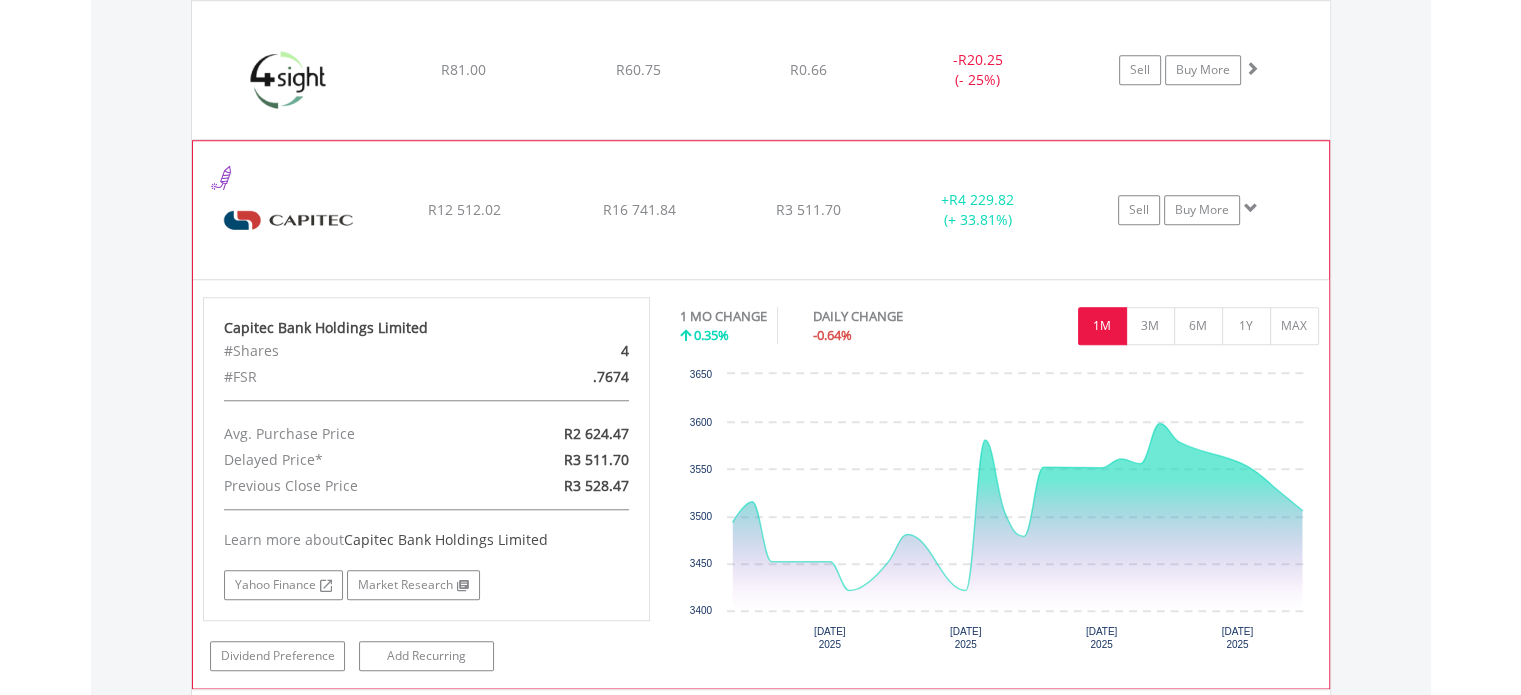 click on "﻿
Capitec Bank Holdings Limited
R12 512.02
R16 741.84
R3 511.70
+  R4 229.82 (+ 33.81%)
Sell
Buy More" at bounding box center [761, 70] 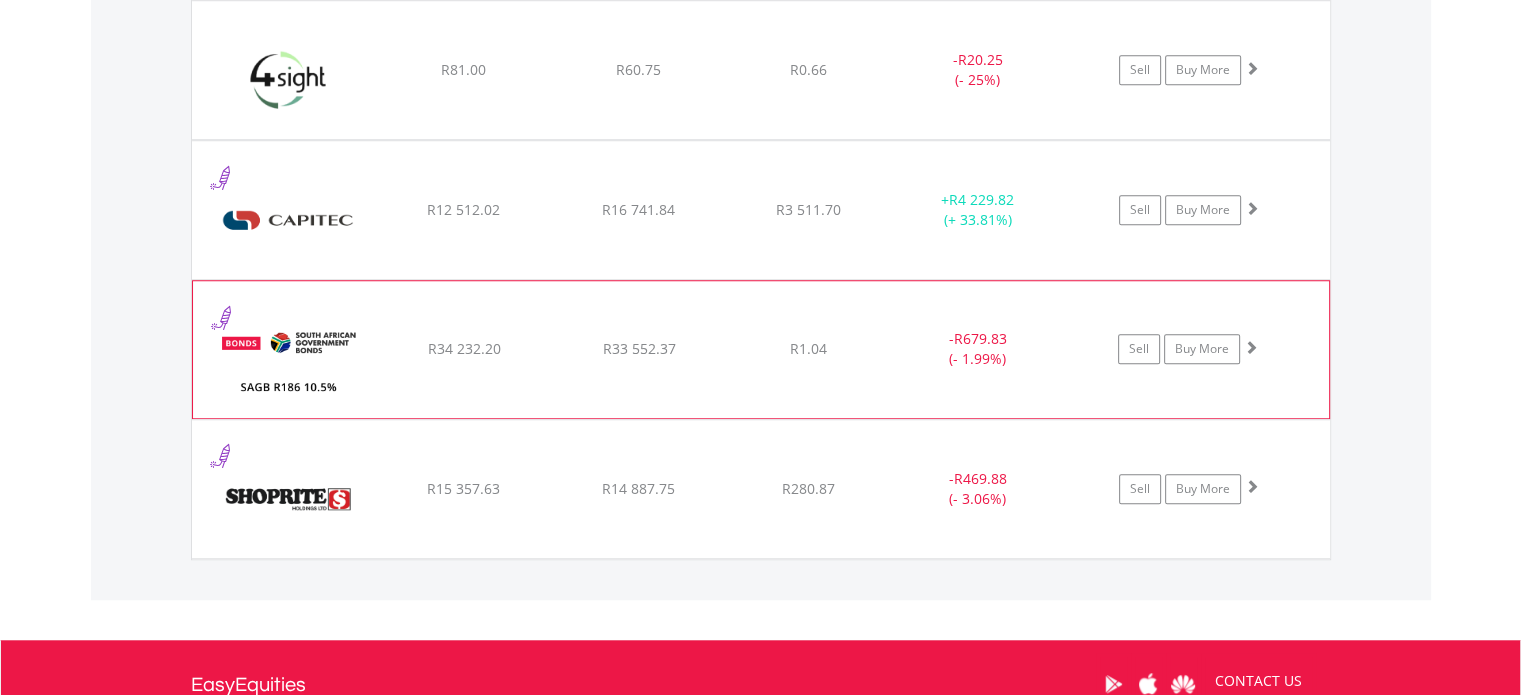 click on "R1.04" at bounding box center [808, 69] 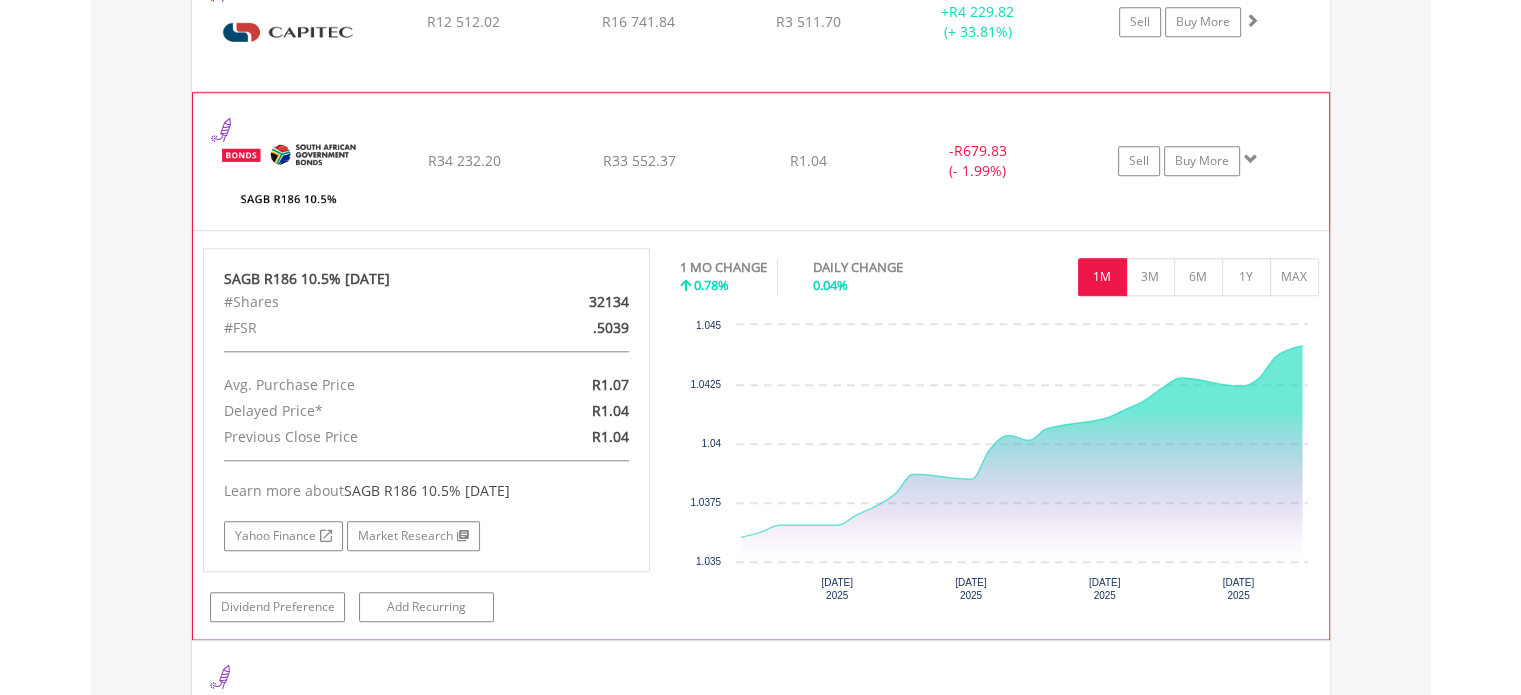 scroll, scrollTop: 1821, scrollLeft: 0, axis: vertical 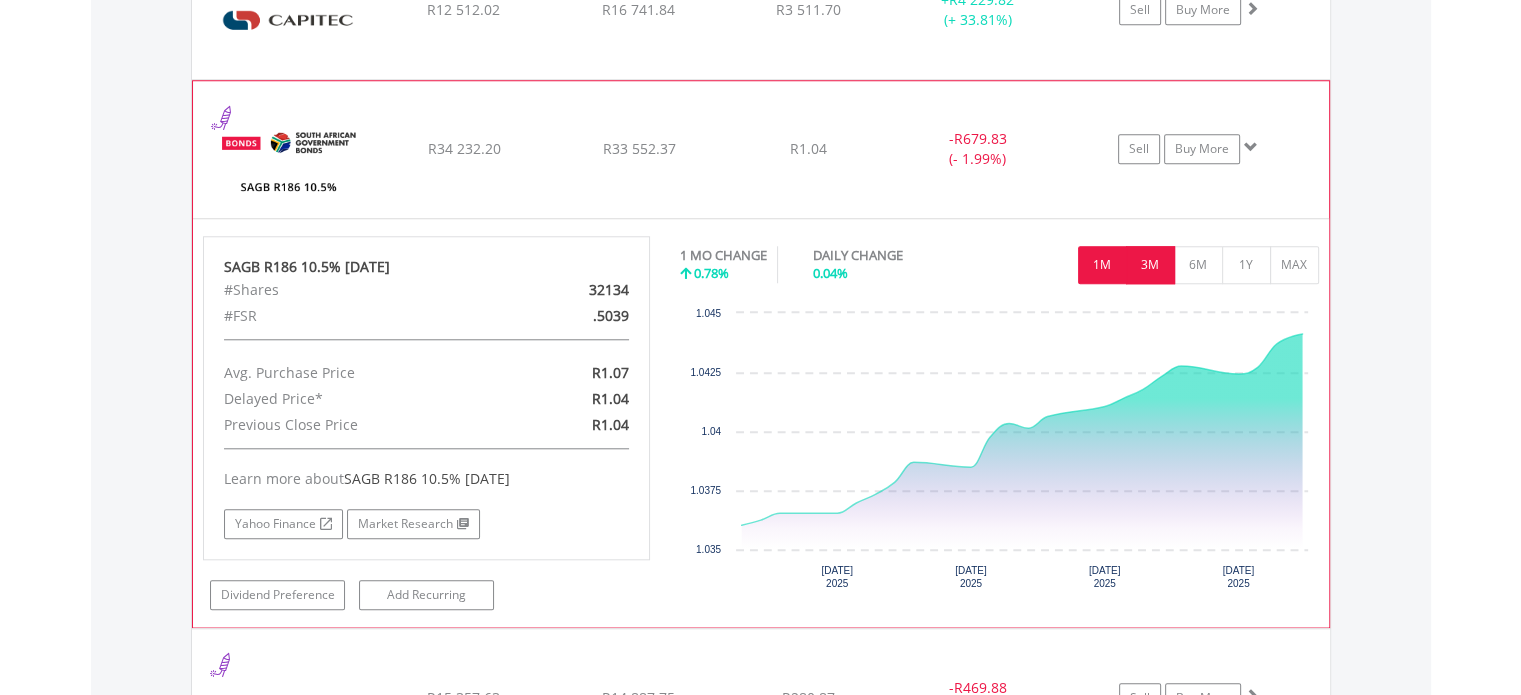 click on "3M" at bounding box center [1150, 265] 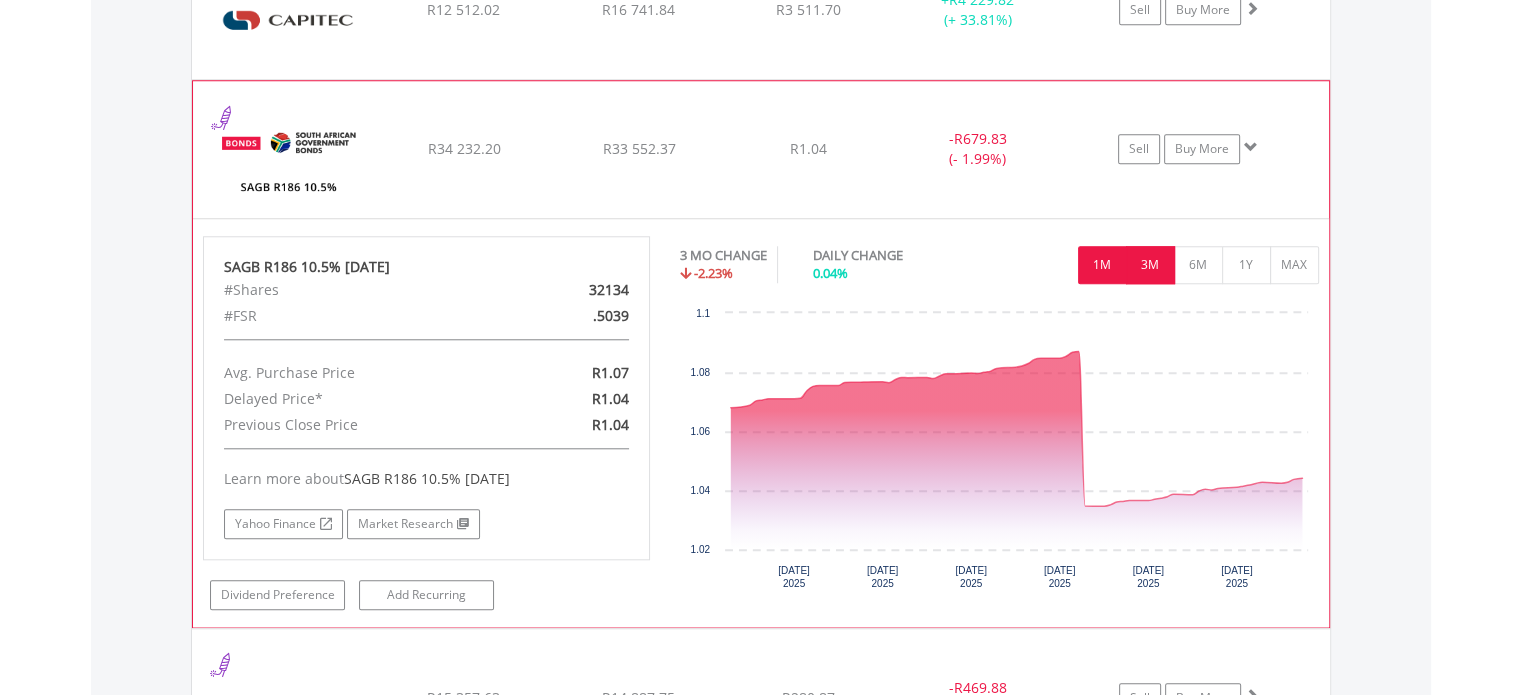 click on "1M" at bounding box center (1102, 265) 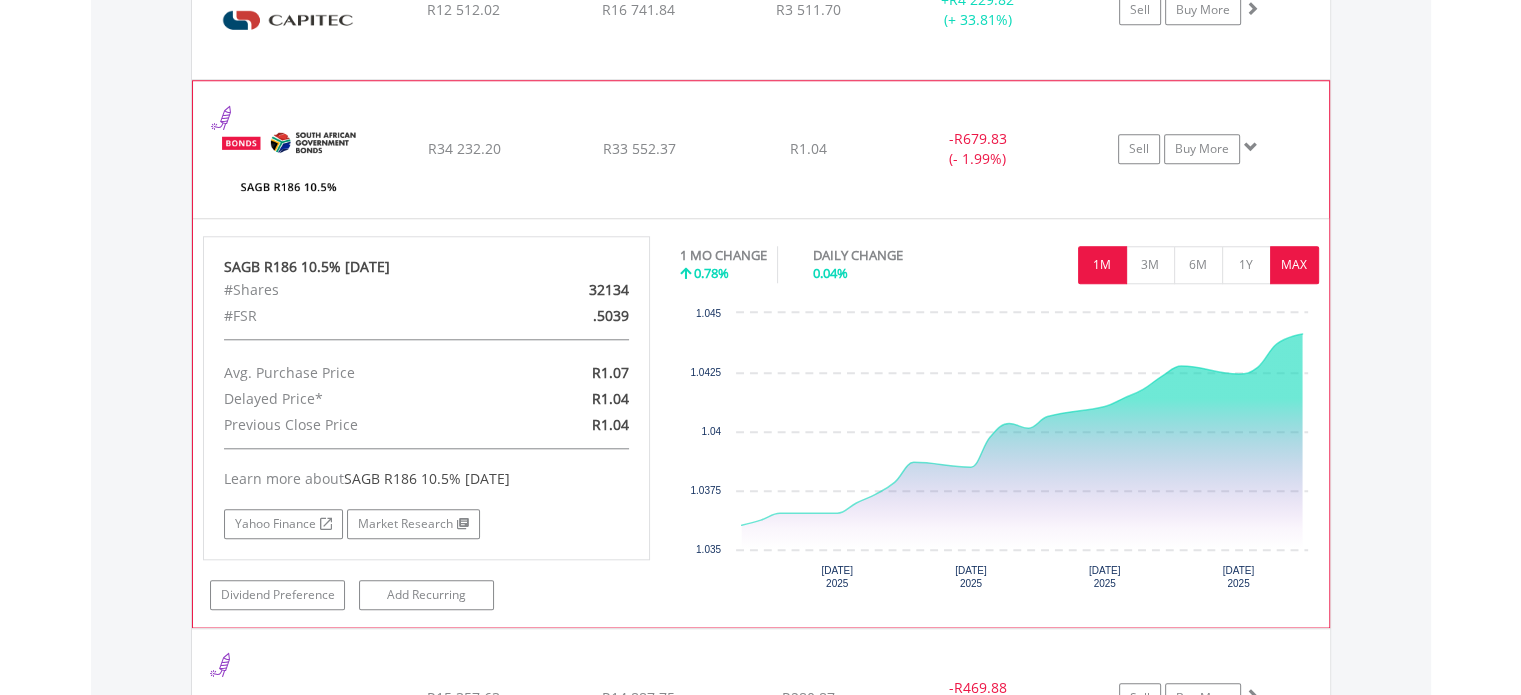 click on "MAX" at bounding box center [1294, 265] 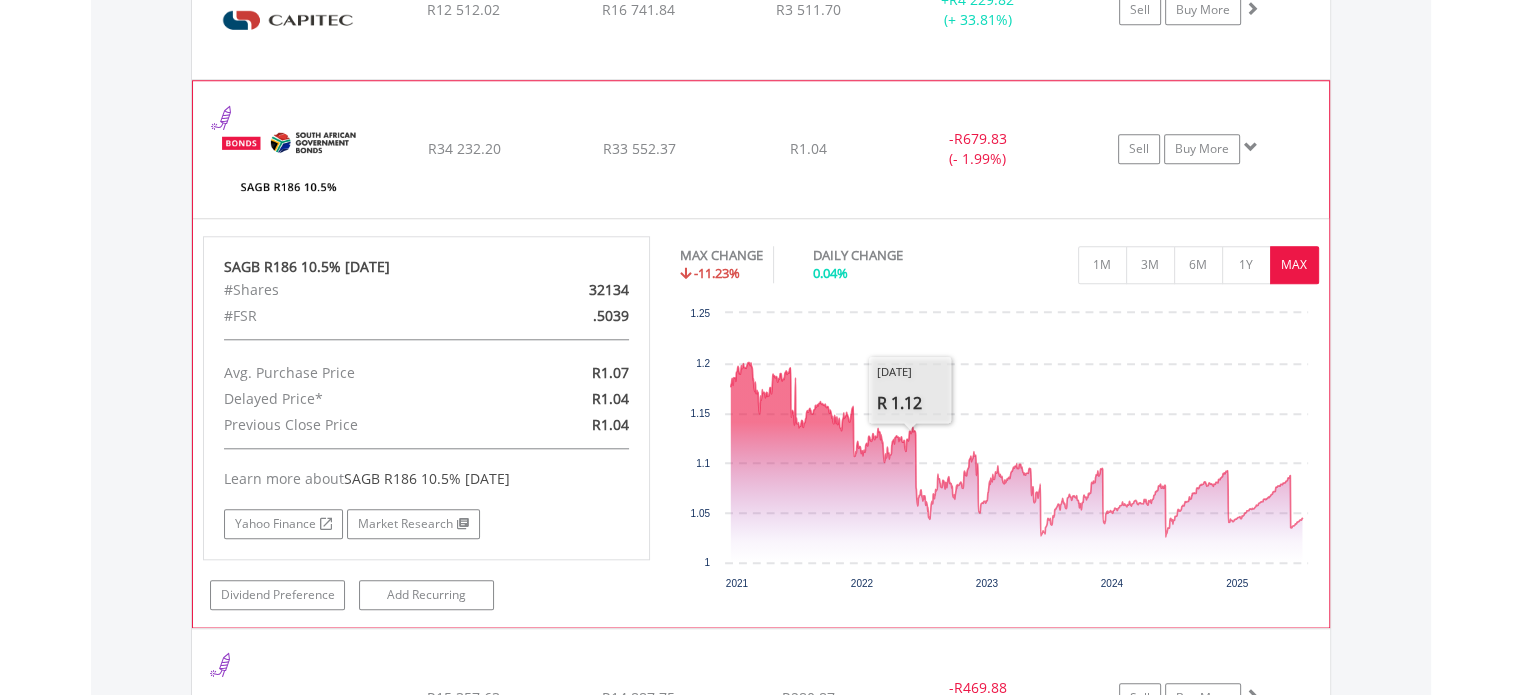 click on "﻿
SAGB R186 10.5% [DATE]
R34 232.20
R33 552.37
R1.04
-  R679.83 (- 1.99%)
Sell
Buy More" at bounding box center (761, -130) 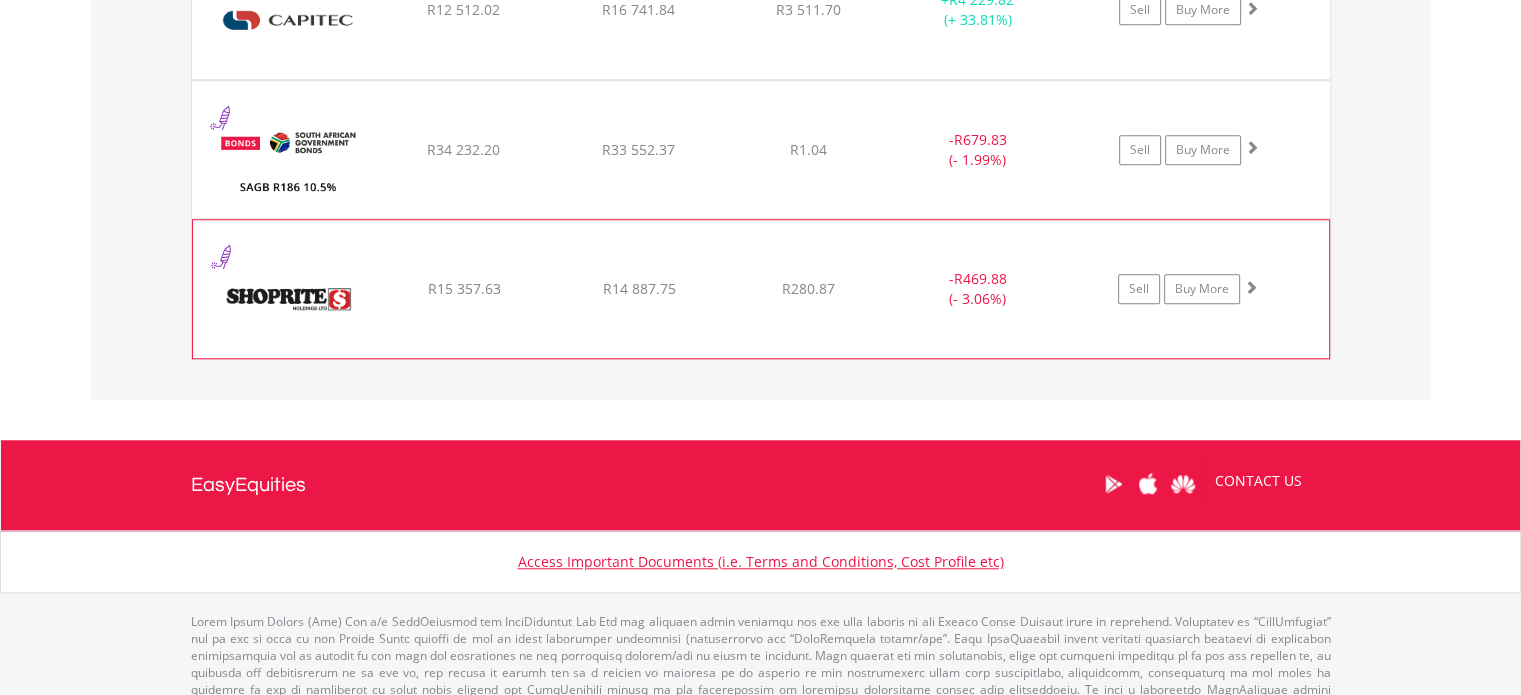 scroll, scrollTop: 1721, scrollLeft: 0, axis: vertical 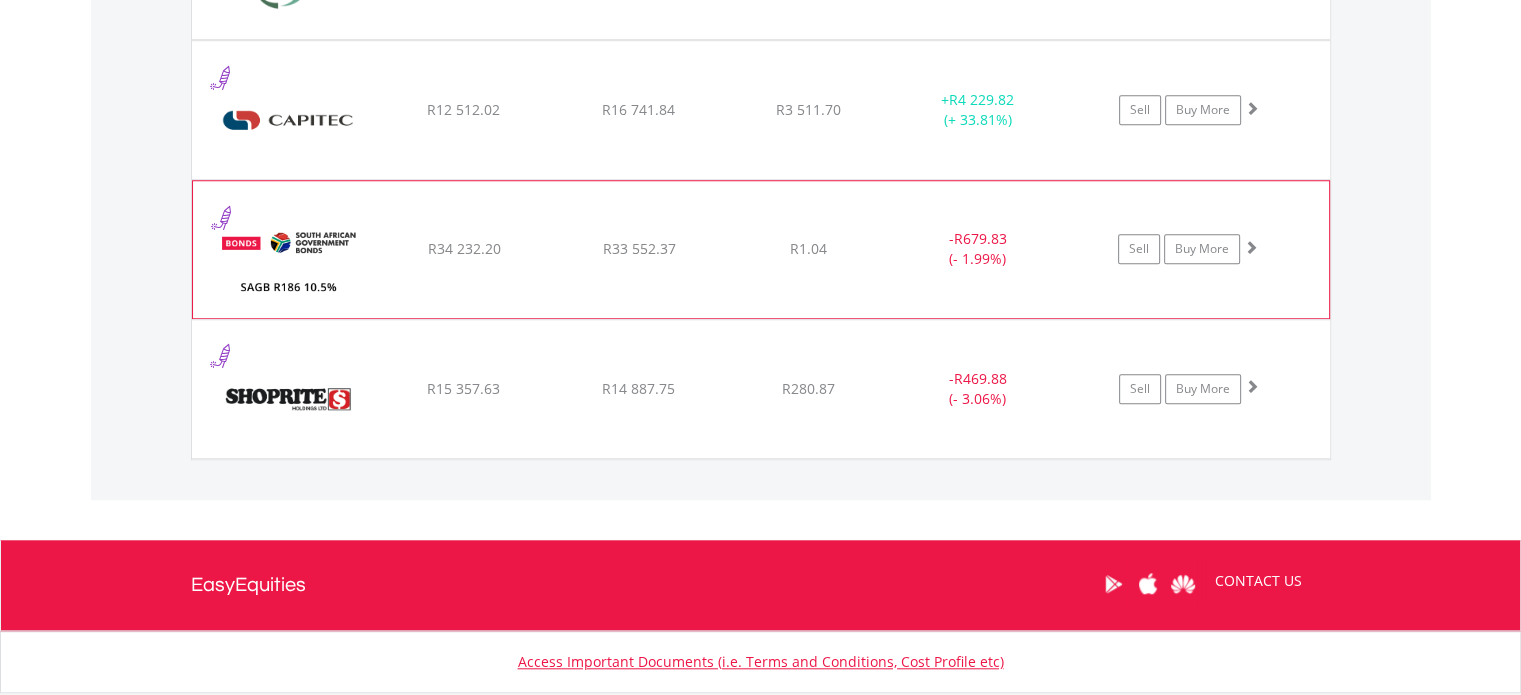 click on "﻿
SAGB R186 10.5% [DATE]
R34 232.20
R33 552.37
R1.04
-  R679.83 (- 1.99%)
Sell
Buy More" at bounding box center [761, -30] 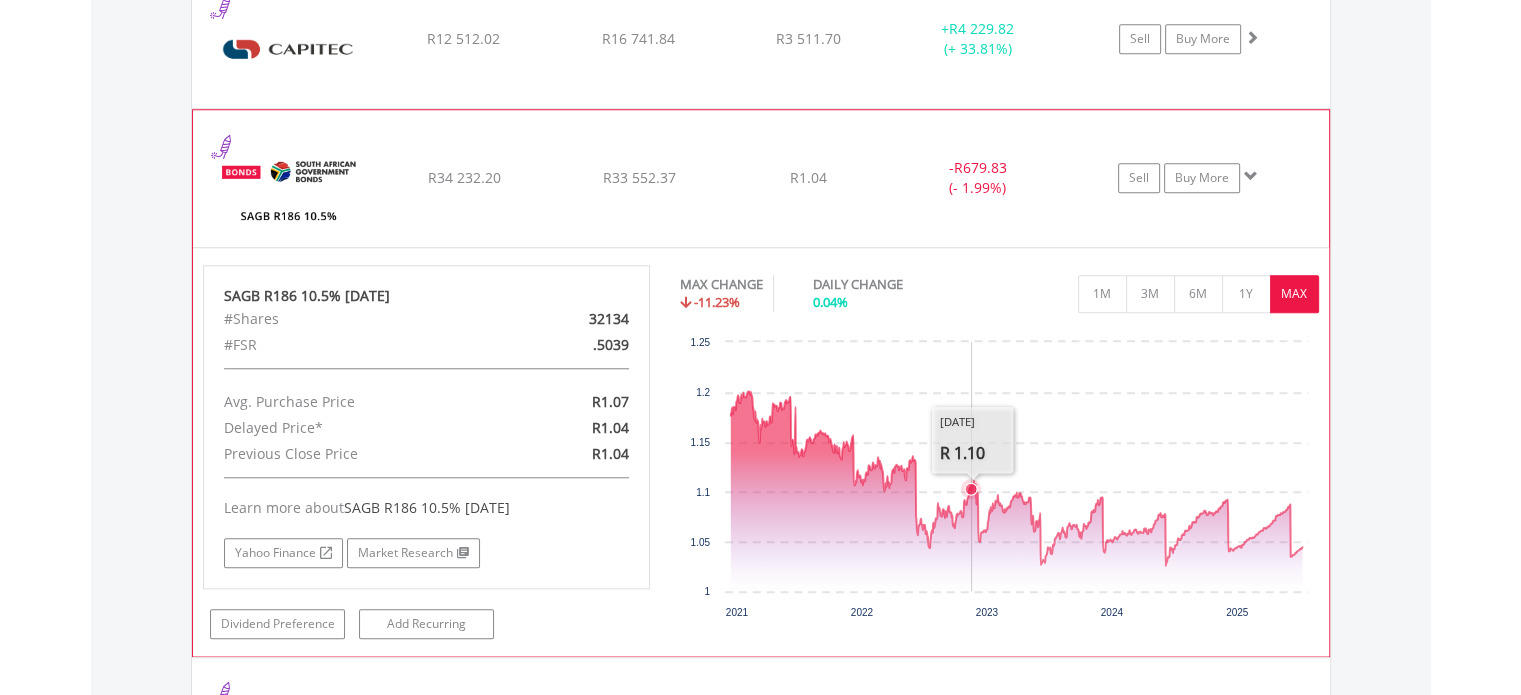 scroll, scrollTop: 1757, scrollLeft: 0, axis: vertical 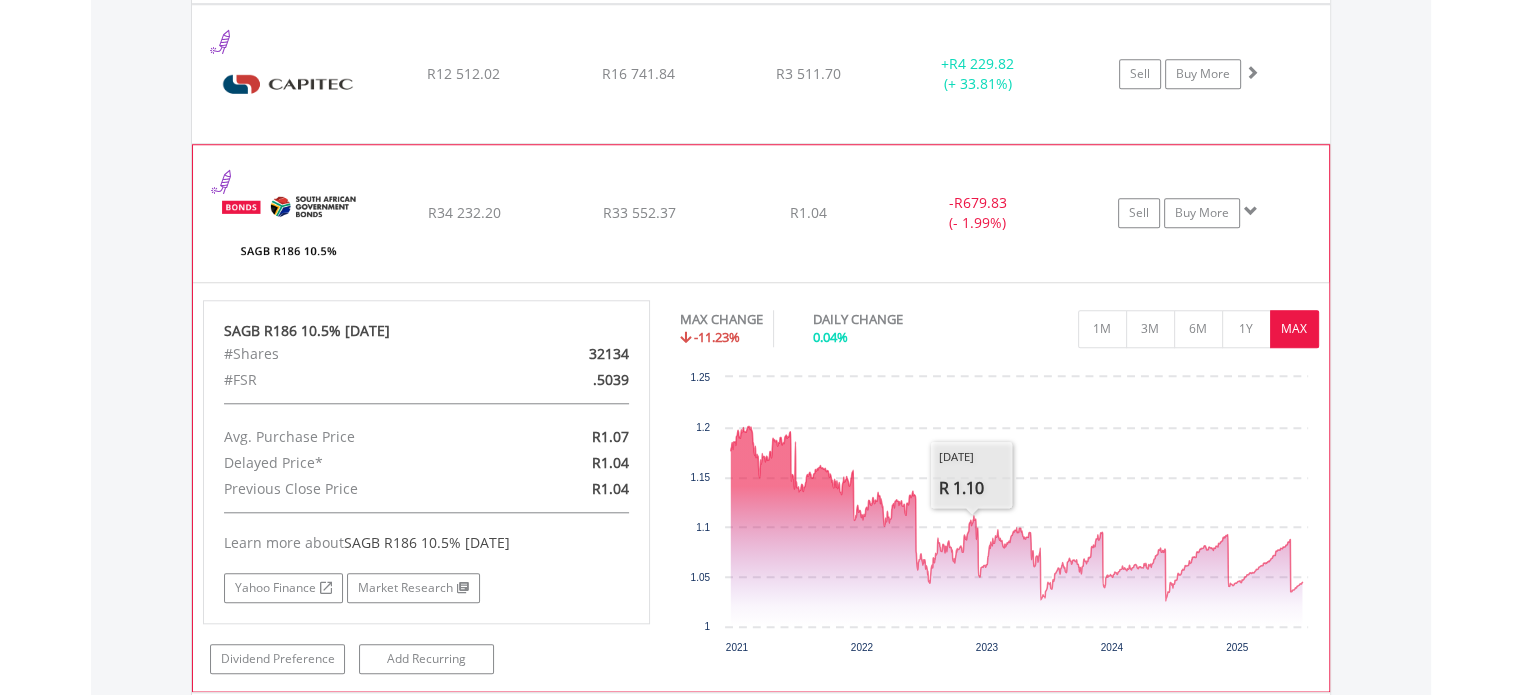 click on "﻿
SAGB R186 10.5% [DATE]
R34 232.20
R33 552.37
R1.04
-  R679.83 (- 1.99%)
Sell
Buy More" at bounding box center [761, -66] 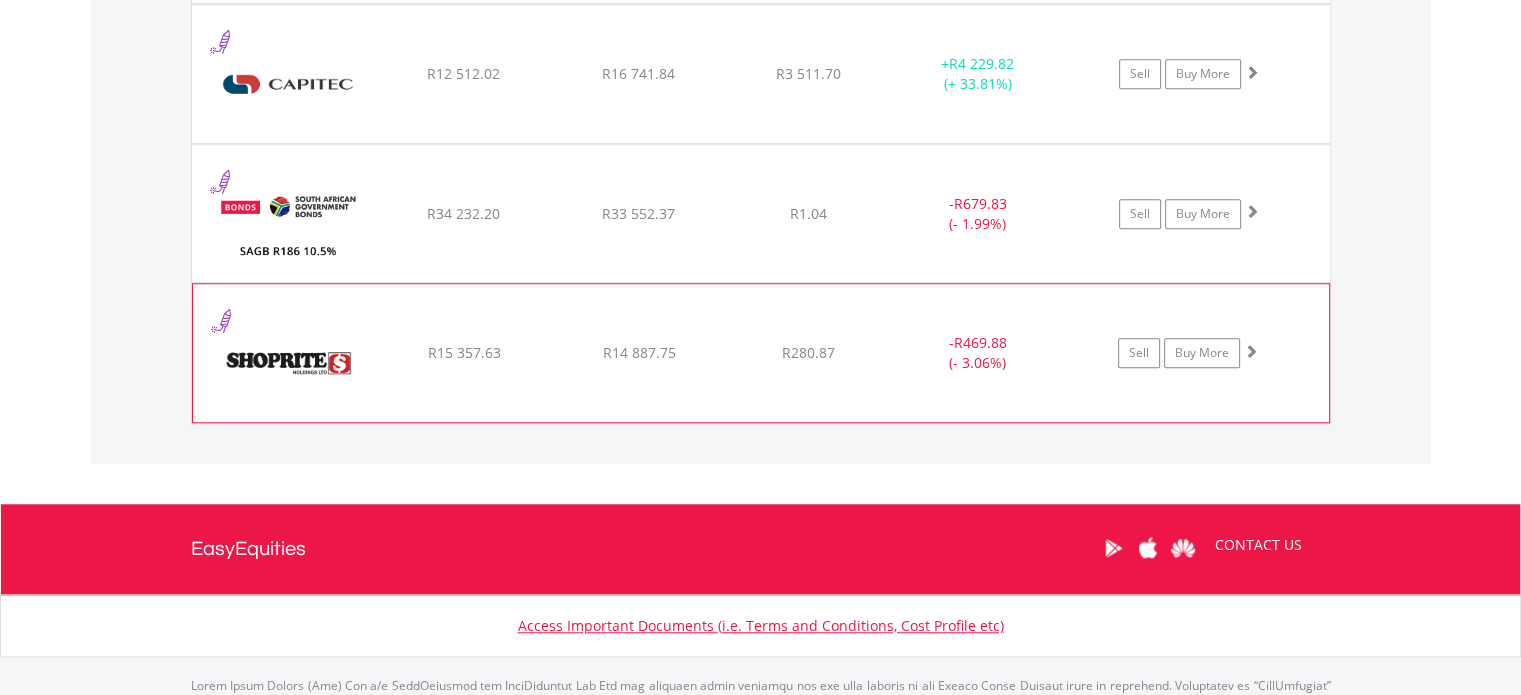 click on "﻿
Shoprite Holdings Limited
R15 357.63
R14 887.75
R280.87
-  R469.88 (- 3.06%)
Sell
Buy More" at bounding box center [761, -66] 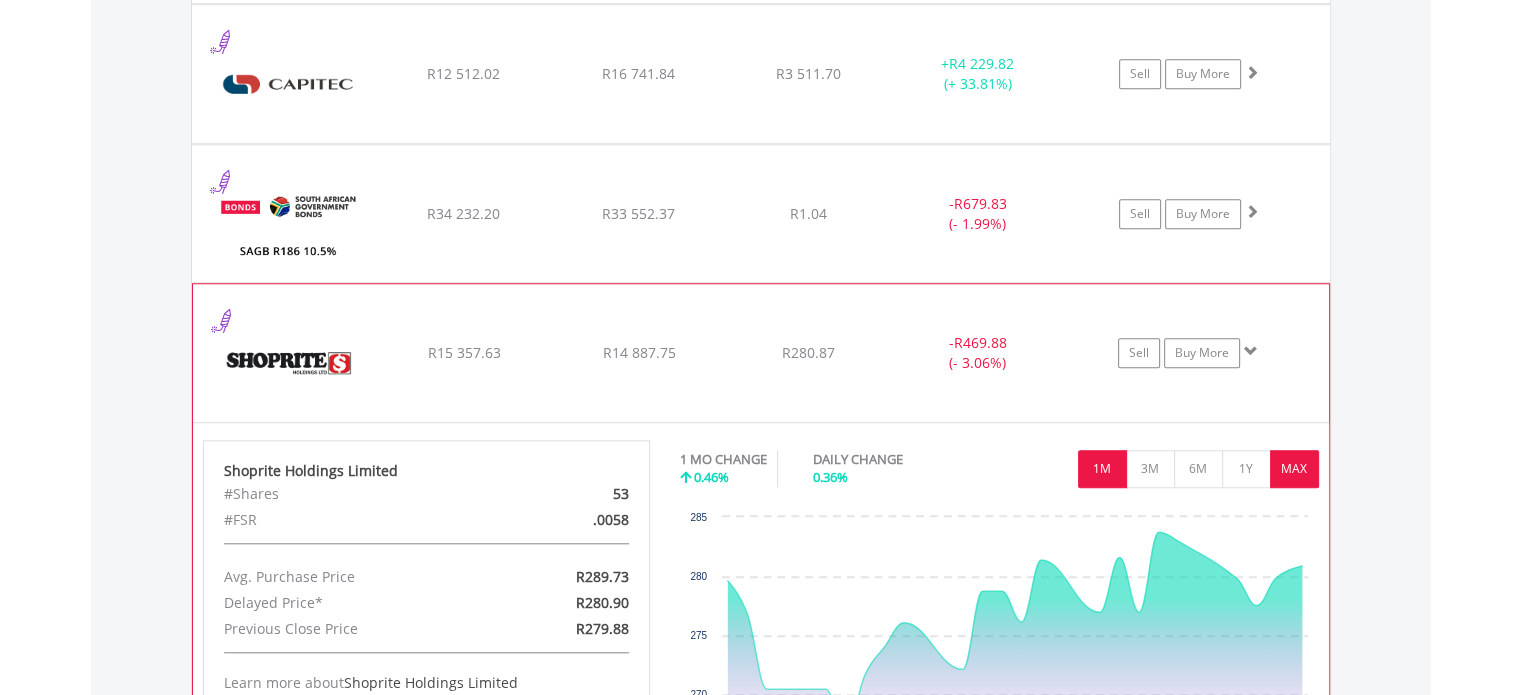 click on "MAX" at bounding box center (1294, 469) 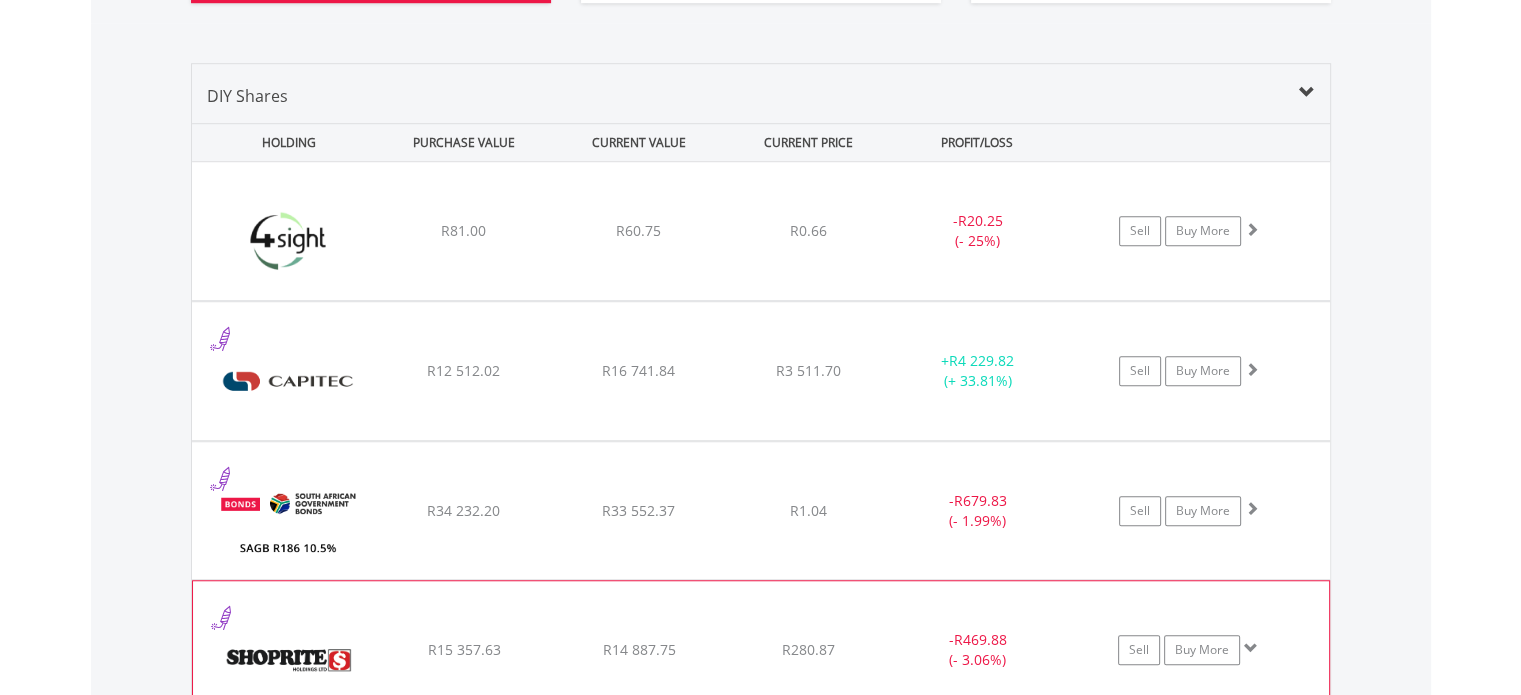 scroll, scrollTop: 1457, scrollLeft: 0, axis: vertical 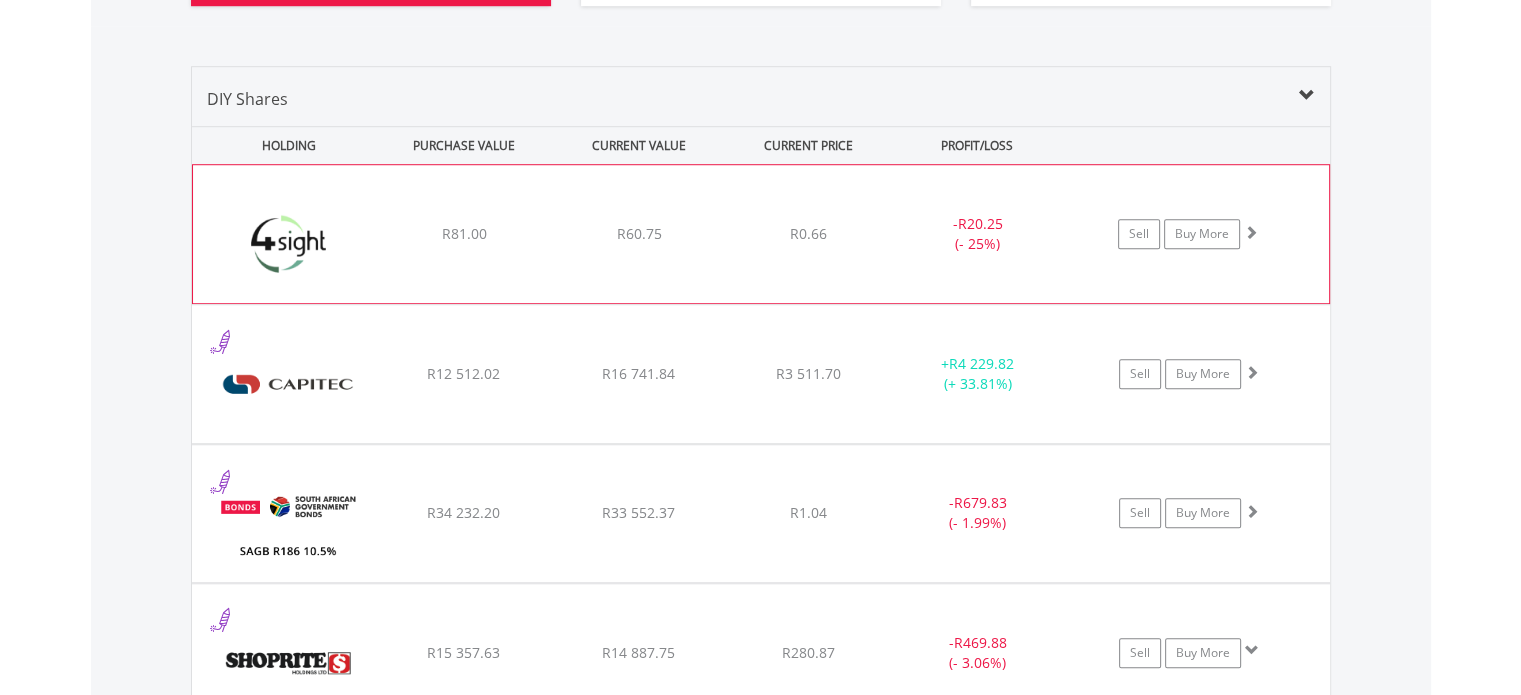 click on "R0.66" at bounding box center [808, 234] 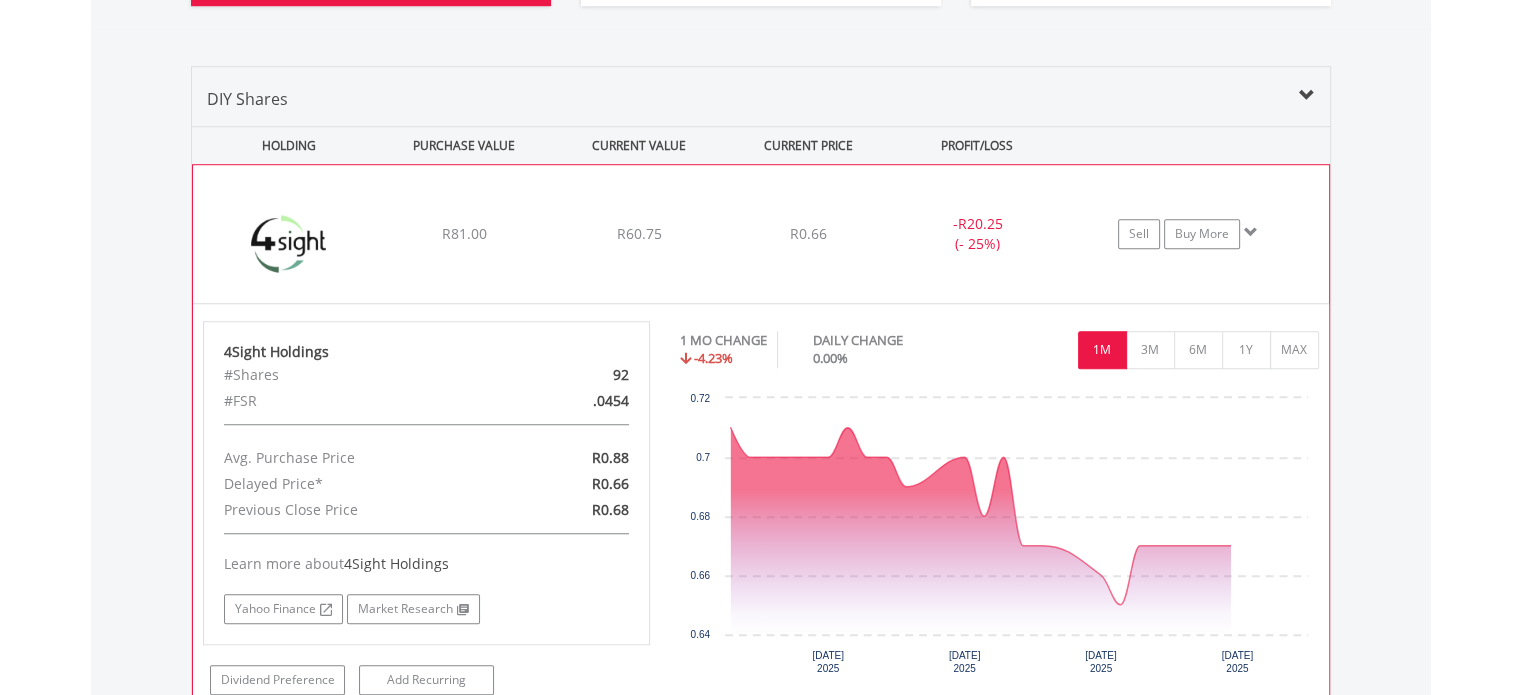click on "R0.66" at bounding box center [808, 234] 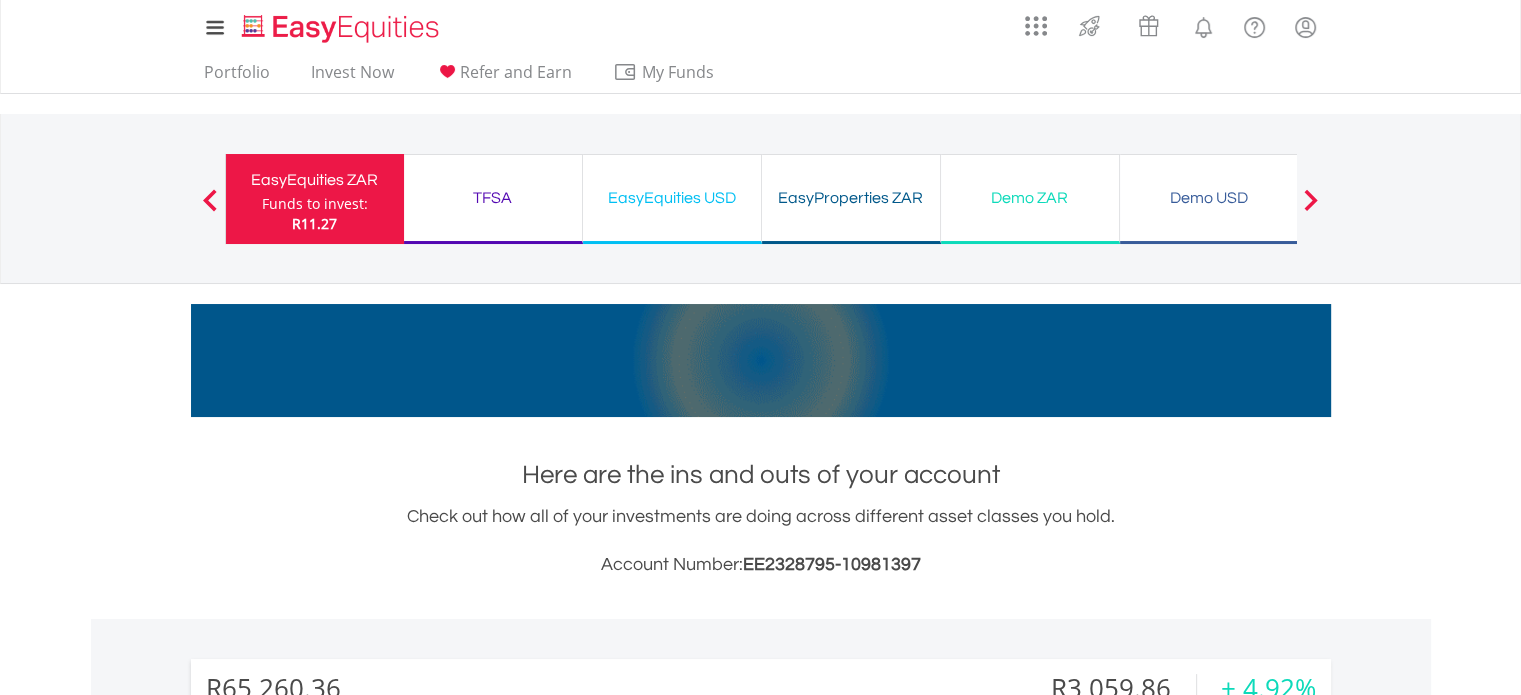 scroll, scrollTop: 0, scrollLeft: 0, axis: both 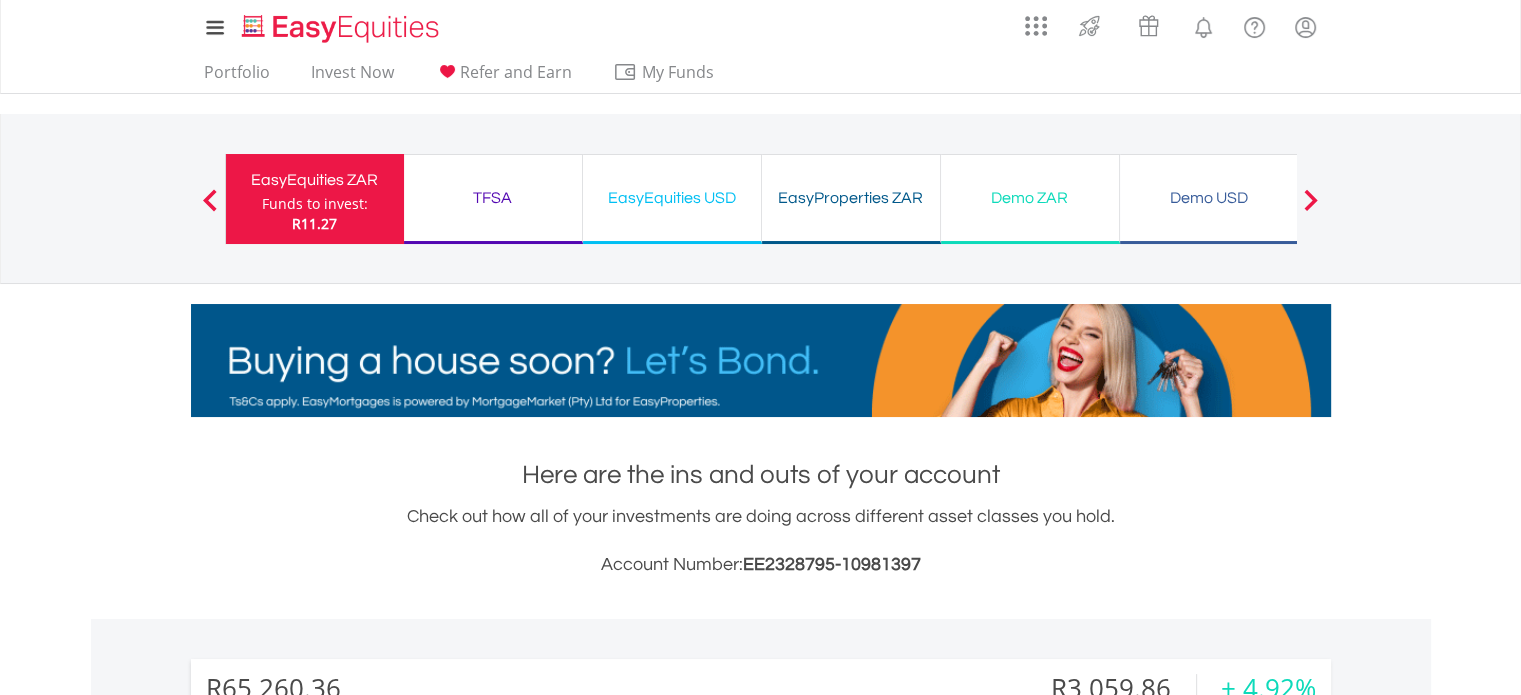 click on "EasyEquities ZAR
Funds to invest:
R11.27" at bounding box center [314, 199] 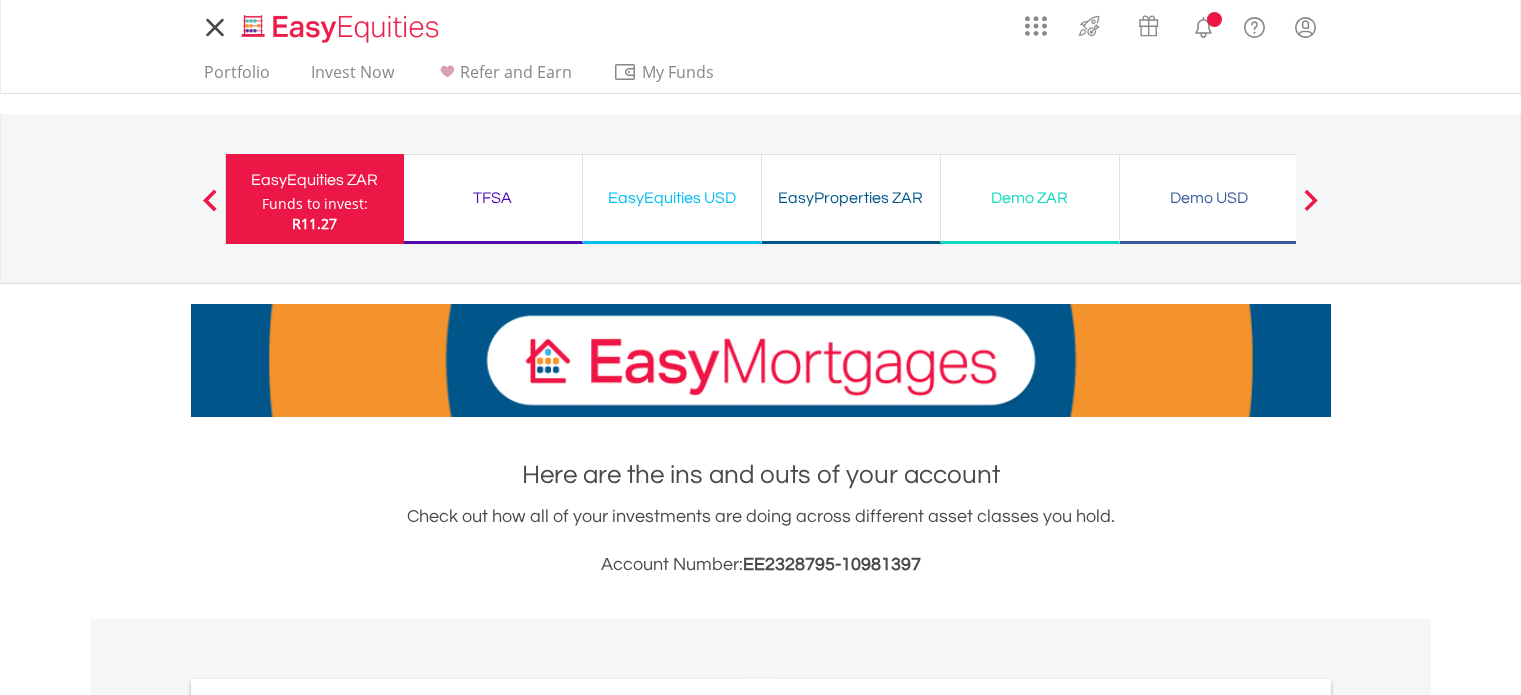 scroll, scrollTop: 0, scrollLeft: 0, axis: both 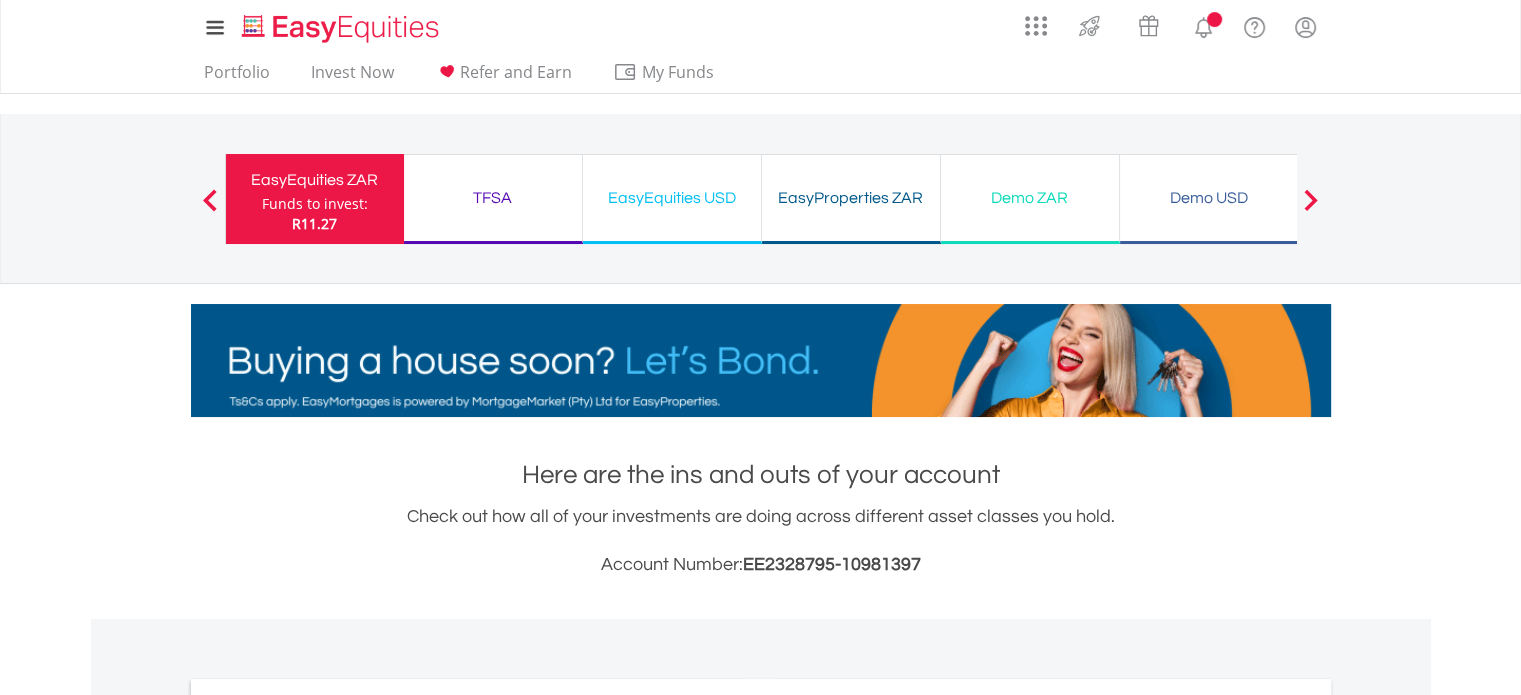 click on "TFSA" at bounding box center [493, 198] 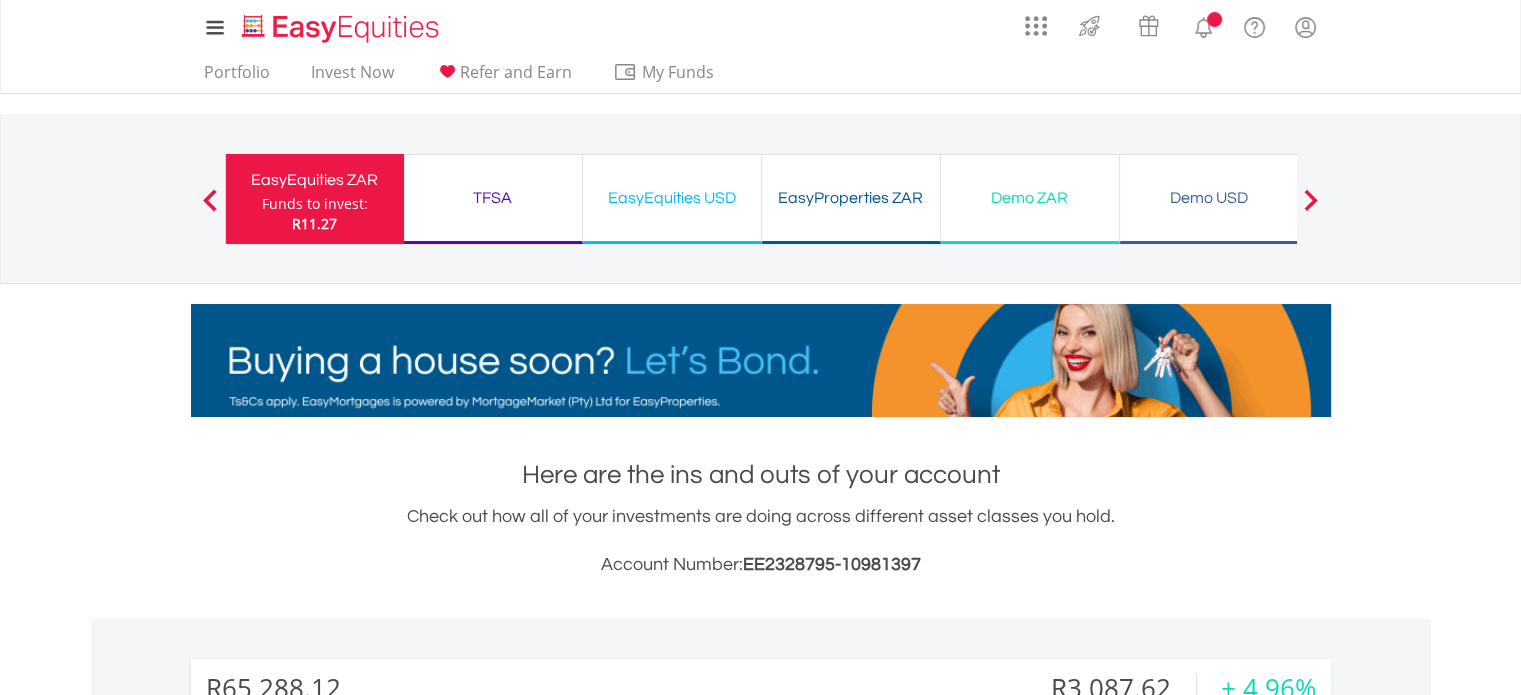 scroll, scrollTop: 999808, scrollLeft: 999620, axis: both 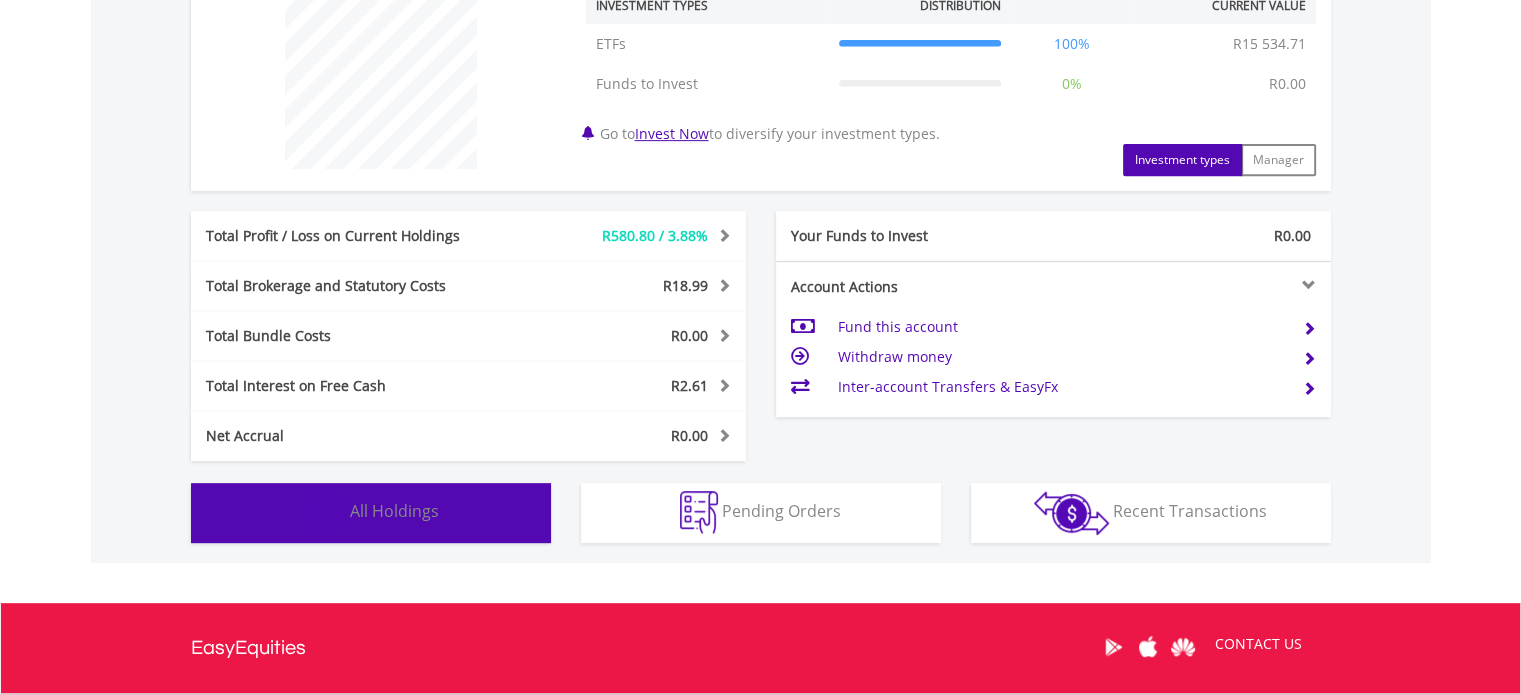 click on "All Holdings" at bounding box center [394, 511] 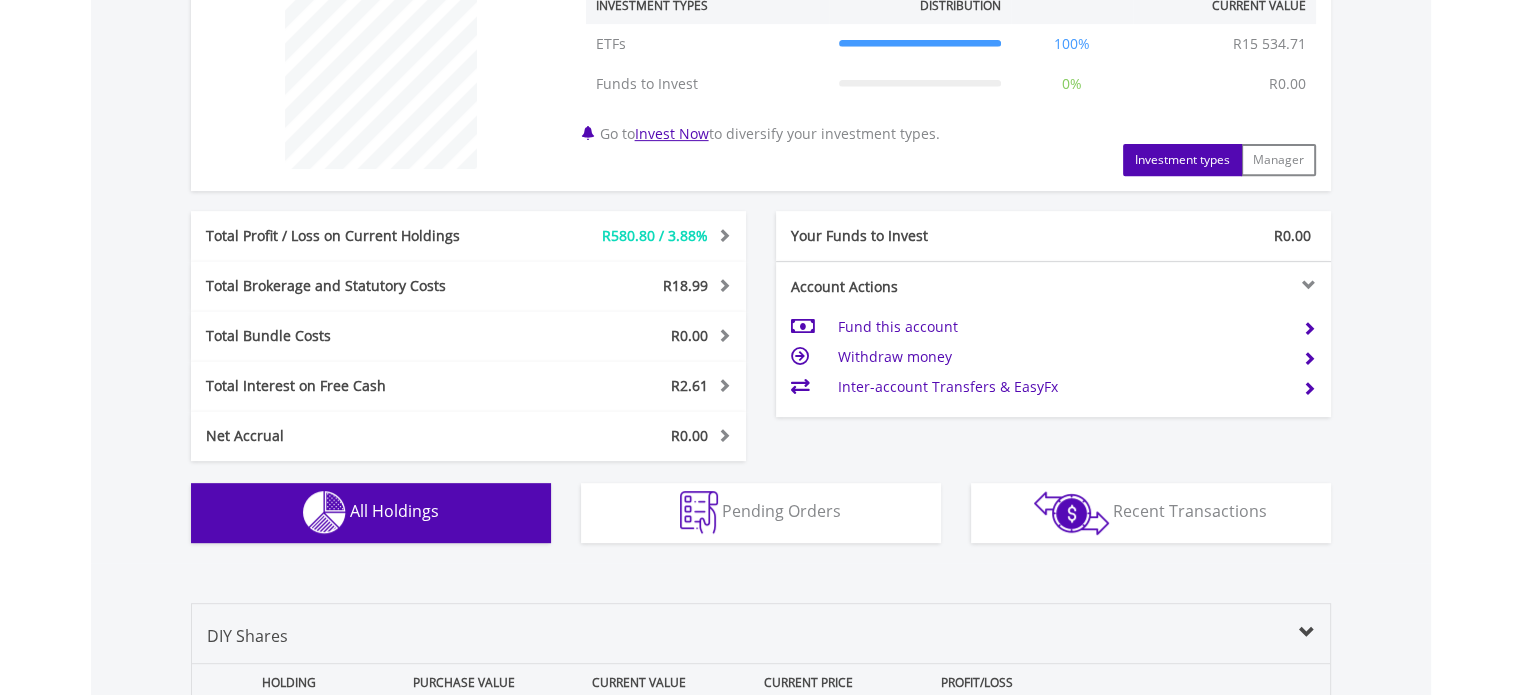 scroll, scrollTop: 1276, scrollLeft: 0, axis: vertical 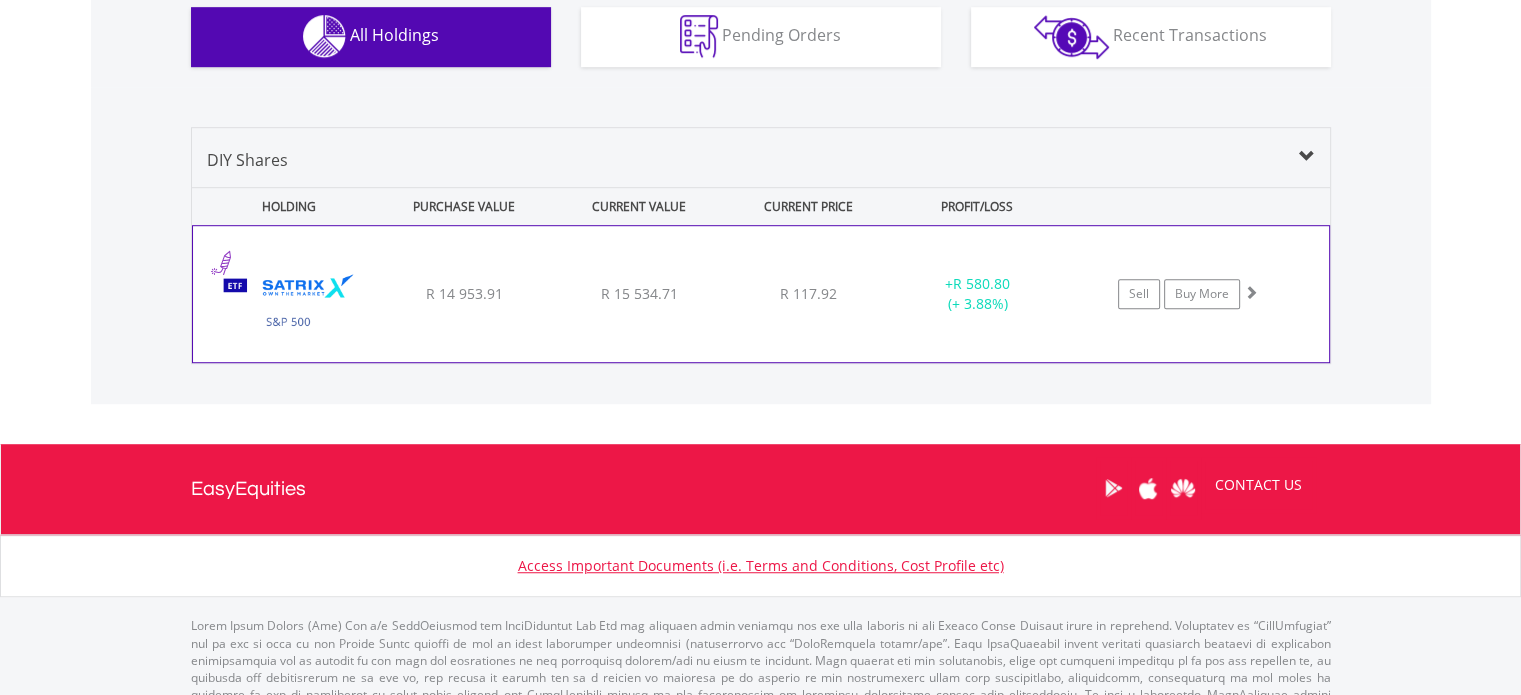click on "﻿
Satrix S&P 500 ETF
R 14 953.91
R 15 534.71
R 117.92
+  R 580.80 (+ 3.88%)
Sell
Buy More" at bounding box center [761, 294] 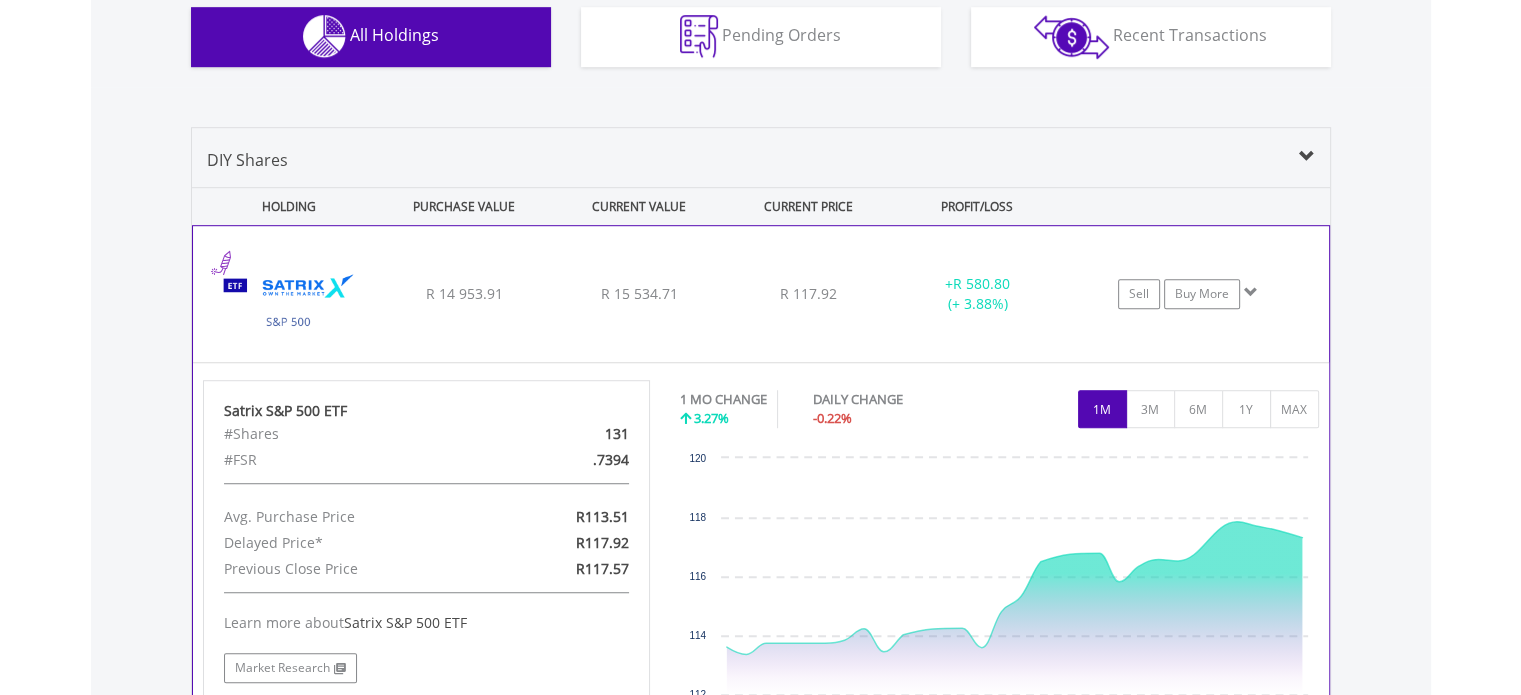 drag, startPoint x: 606, startPoint y: 435, endPoint x: 631, endPoint y: 451, distance: 29.681644 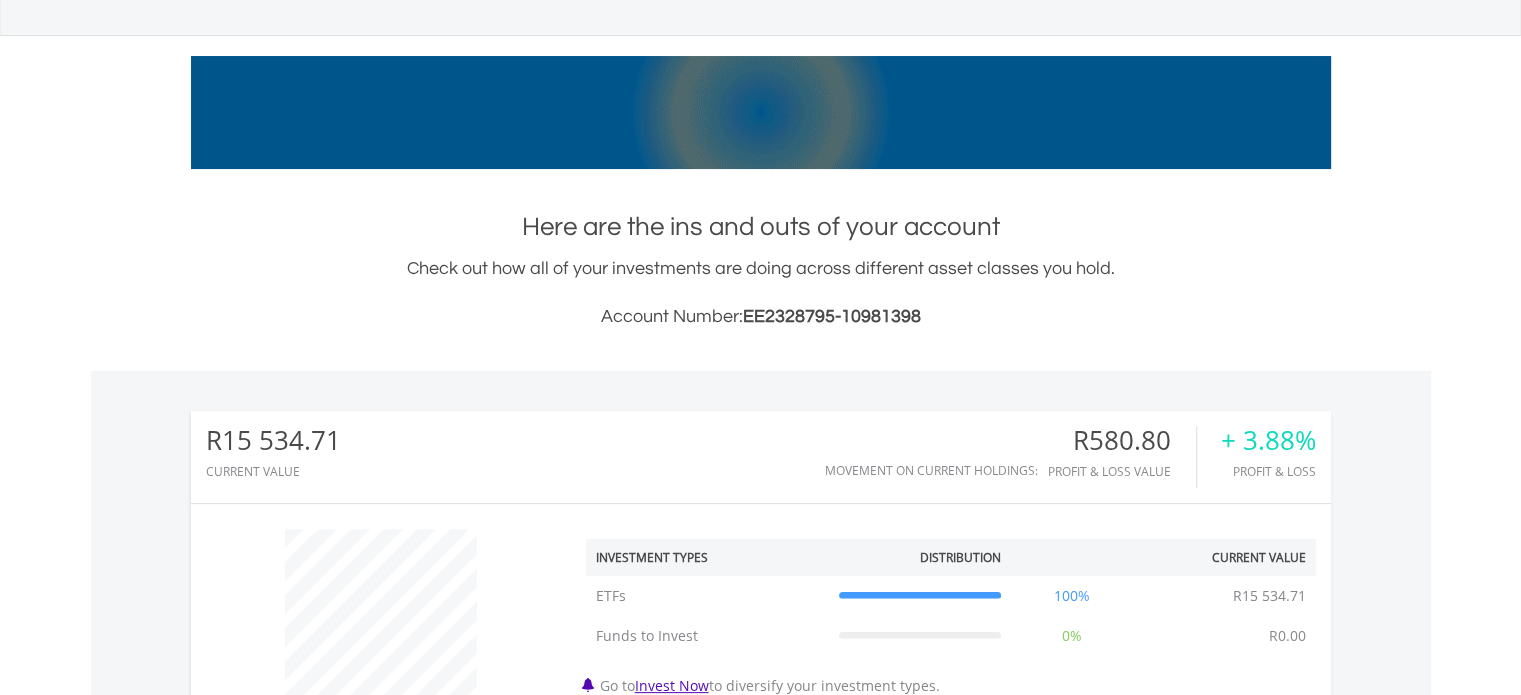 scroll, scrollTop: 400, scrollLeft: 0, axis: vertical 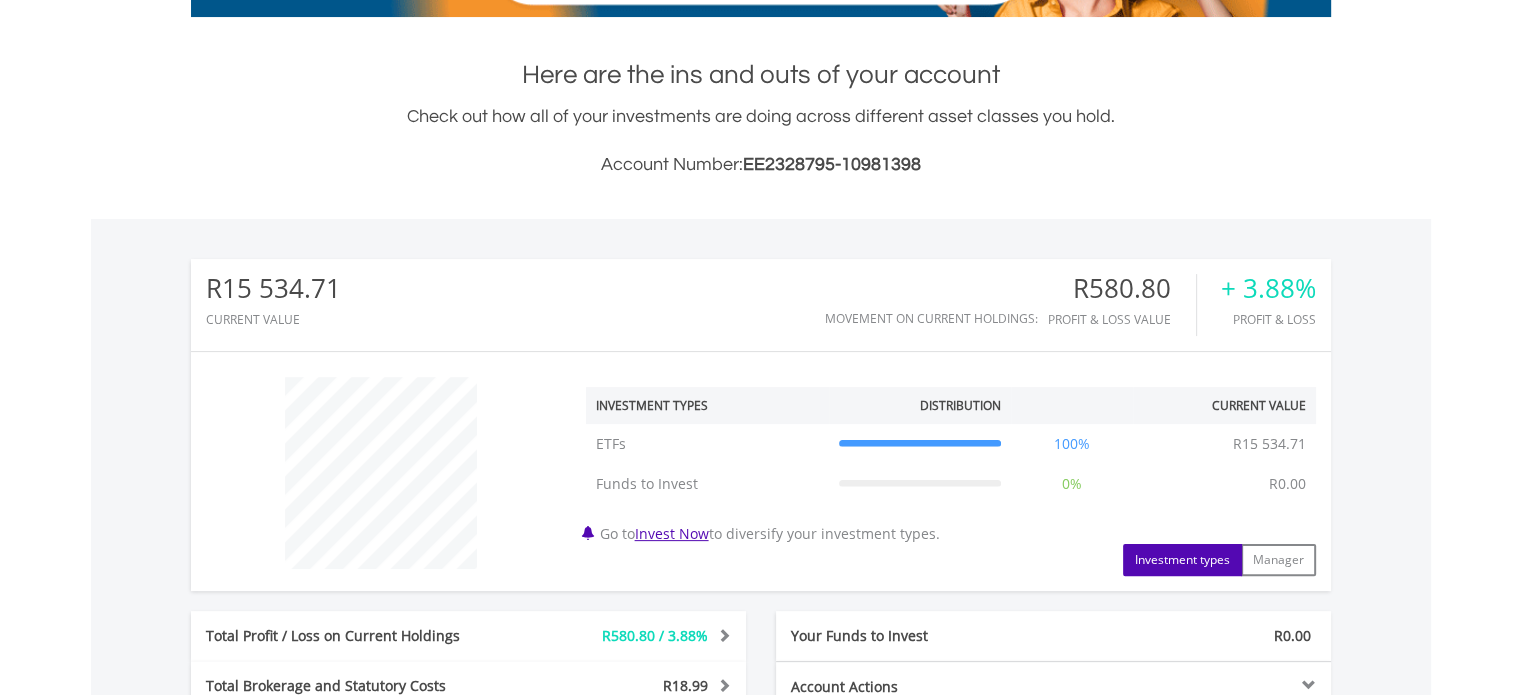 click on "R15 534.71
CURRENT VALUE
Movement on Current Holdings:
R580.80
Profit & Loss Value
+ 3.88%
Profit & Loss" at bounding box center (761, 305) 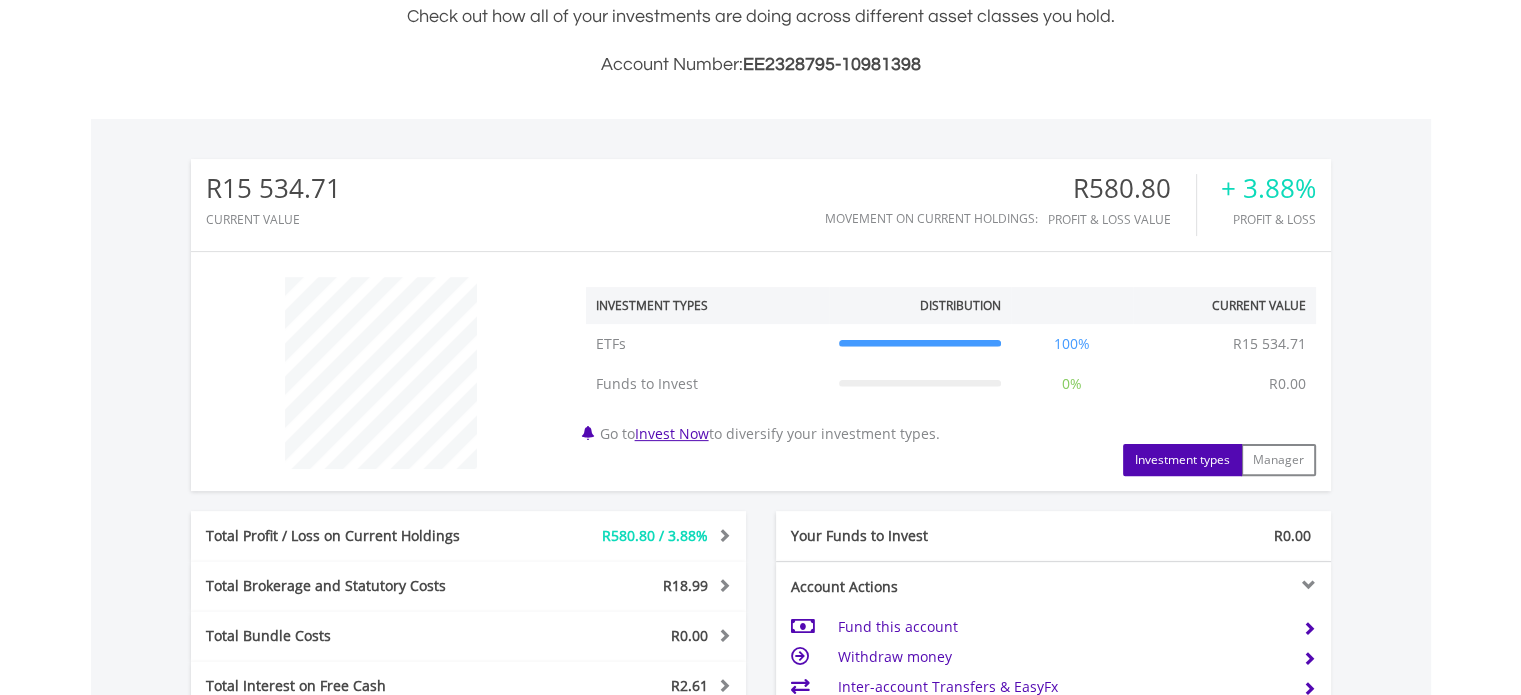 scroll, scrollTop: 0, scrollLeft: 0, axis: both 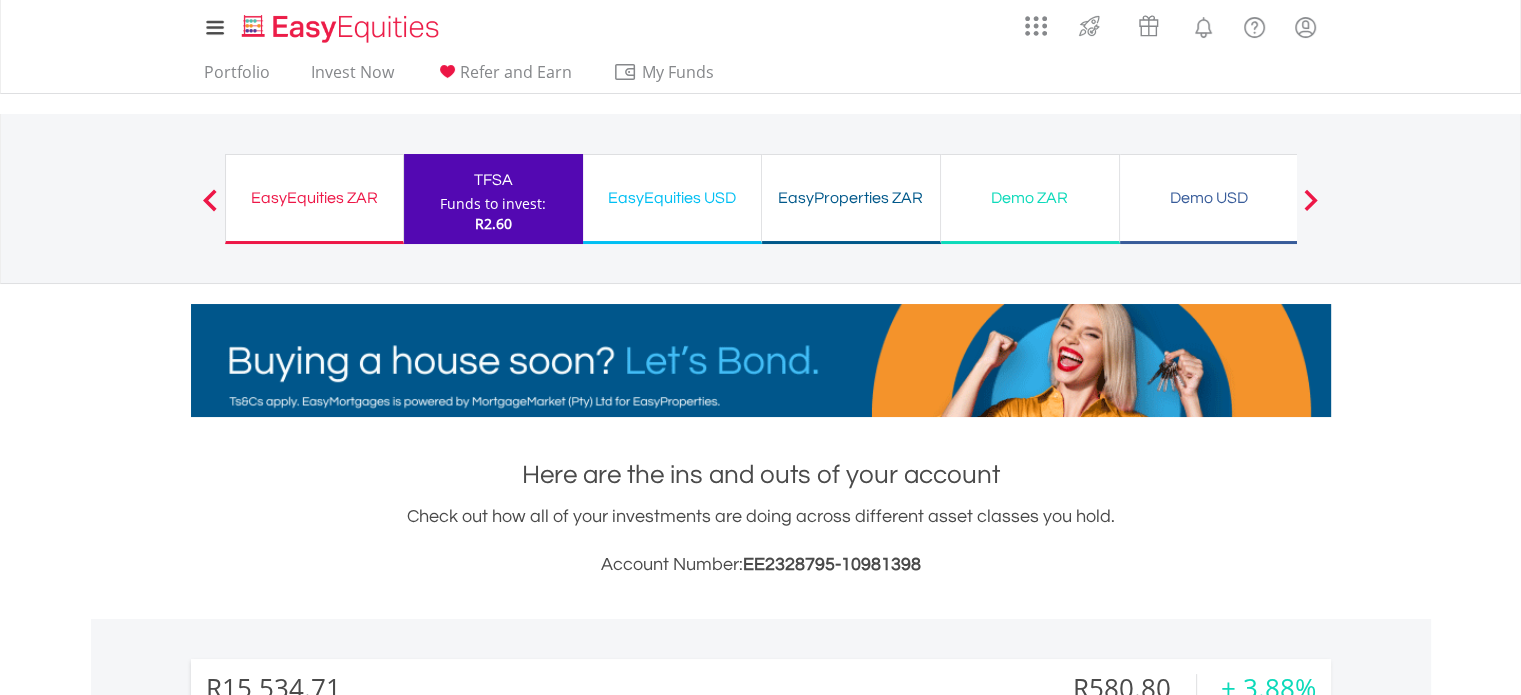 click on "Portfolio
Invest Now
Refer and Earn
My Funds
Fund your accounts
Withdraw Money
Inter-Account Transfers
EasyCredits
Recurring Investments
Transaction History" at bounding box center (465, 74) 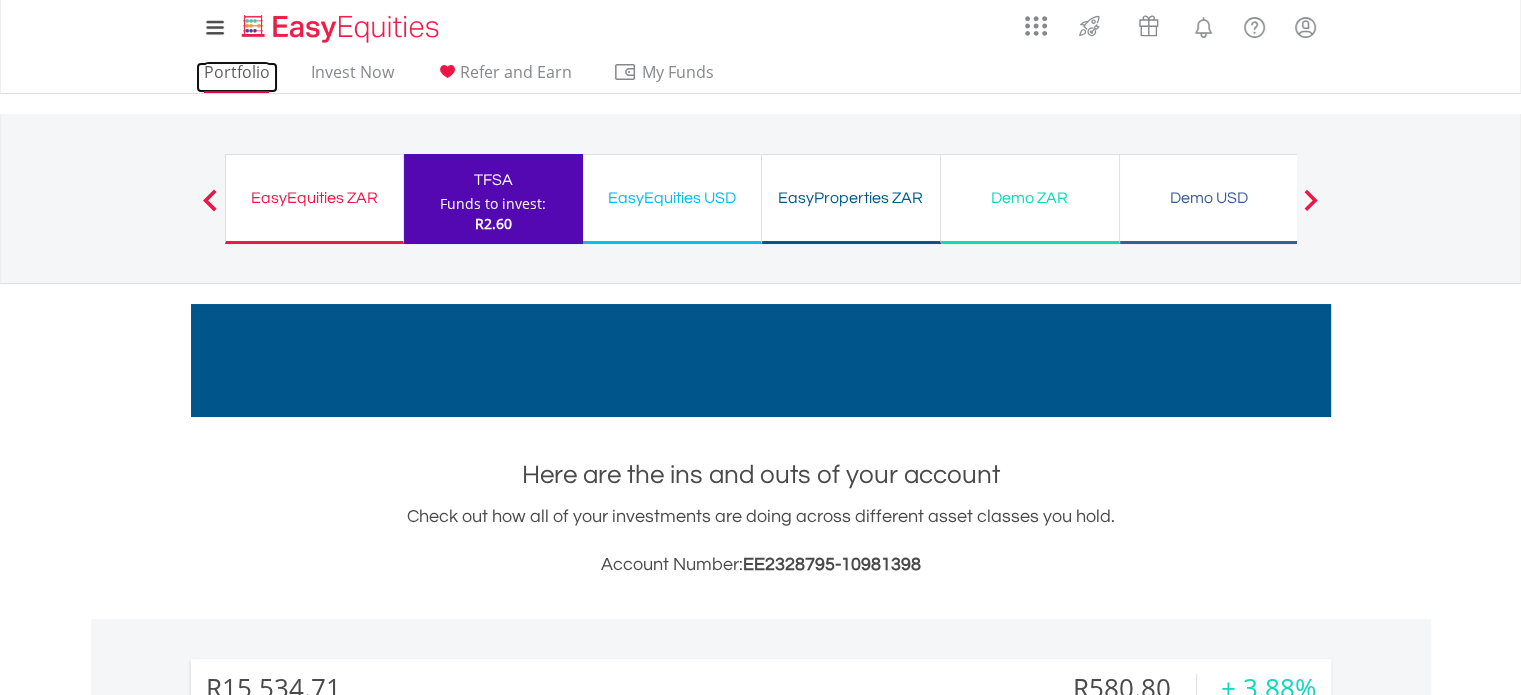 click on "Portfolio" at bounding box center [237, 77] 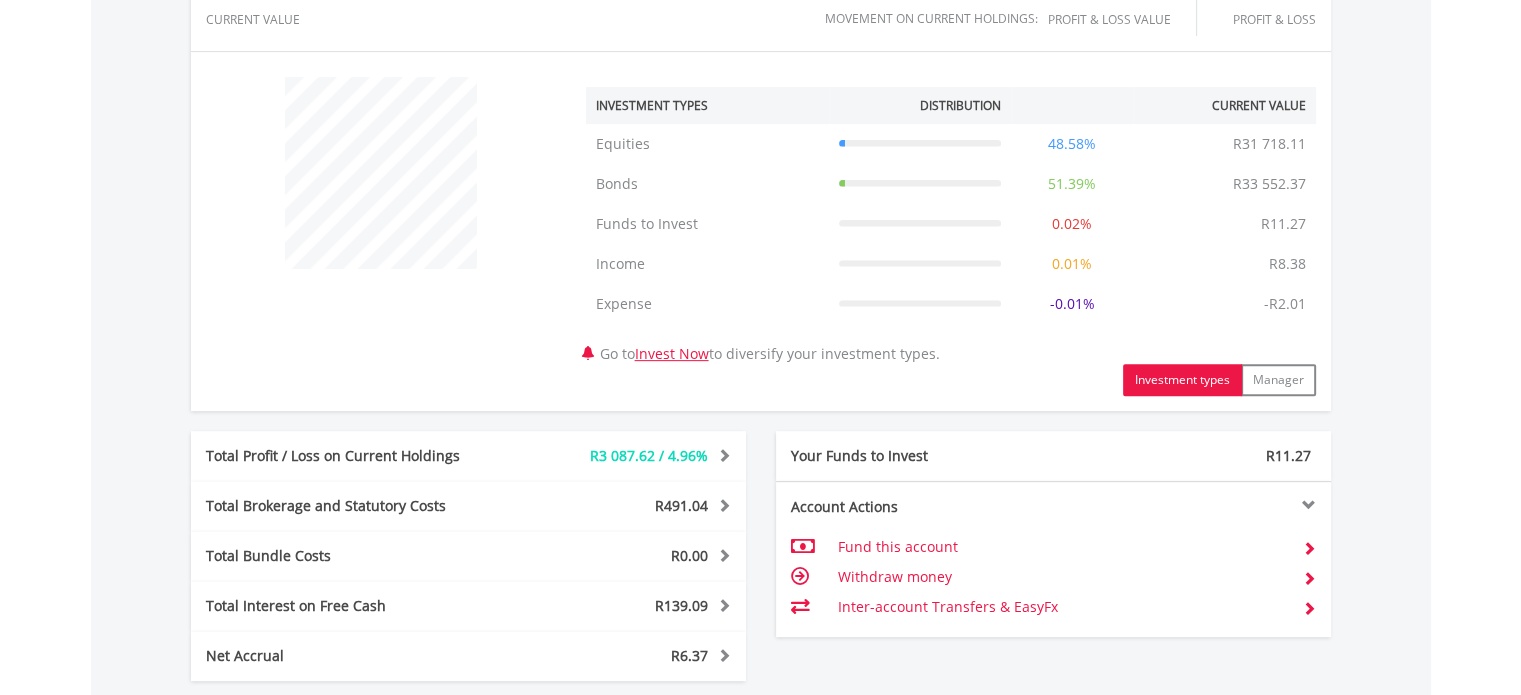scroll, scrollTop: 1114, scrollLeft: 0, axis: vertical 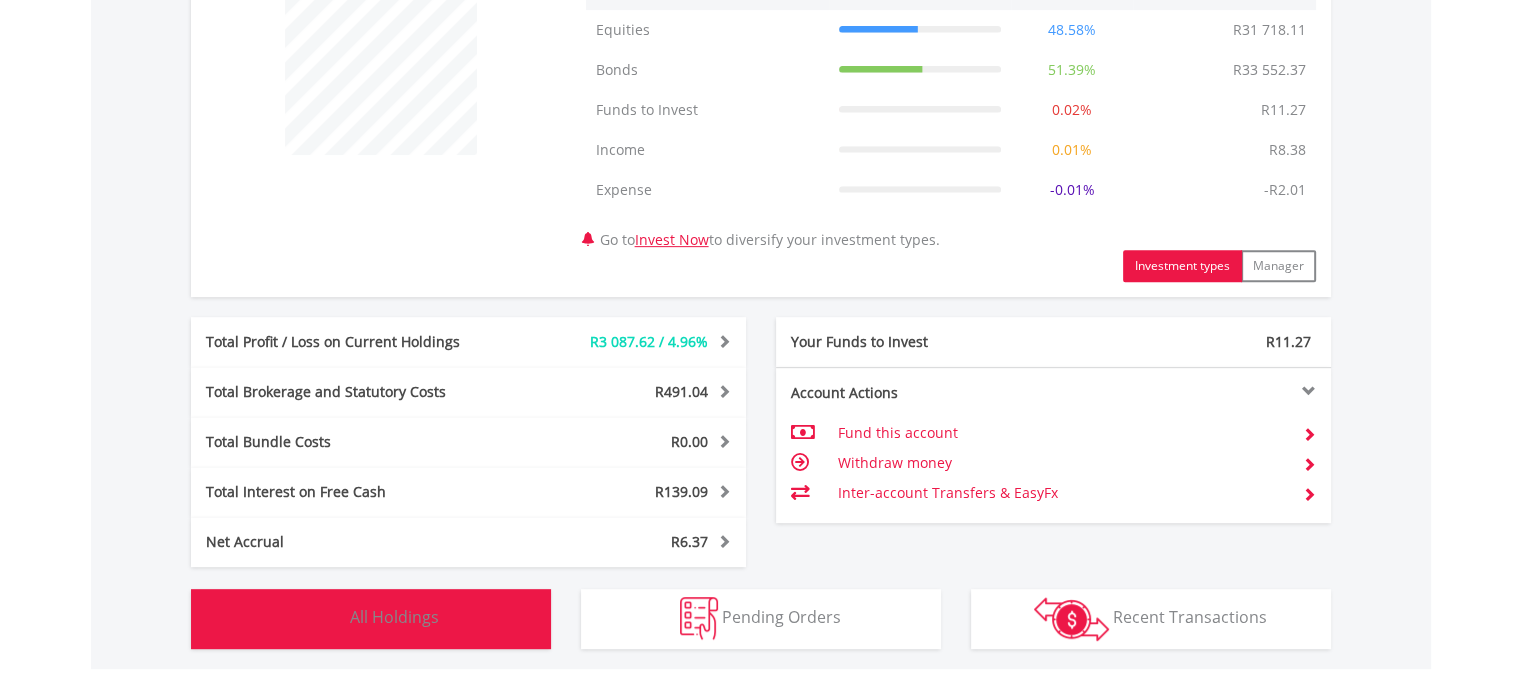 click on "Holdings
All Holdings" at bounding box center [371, 619] 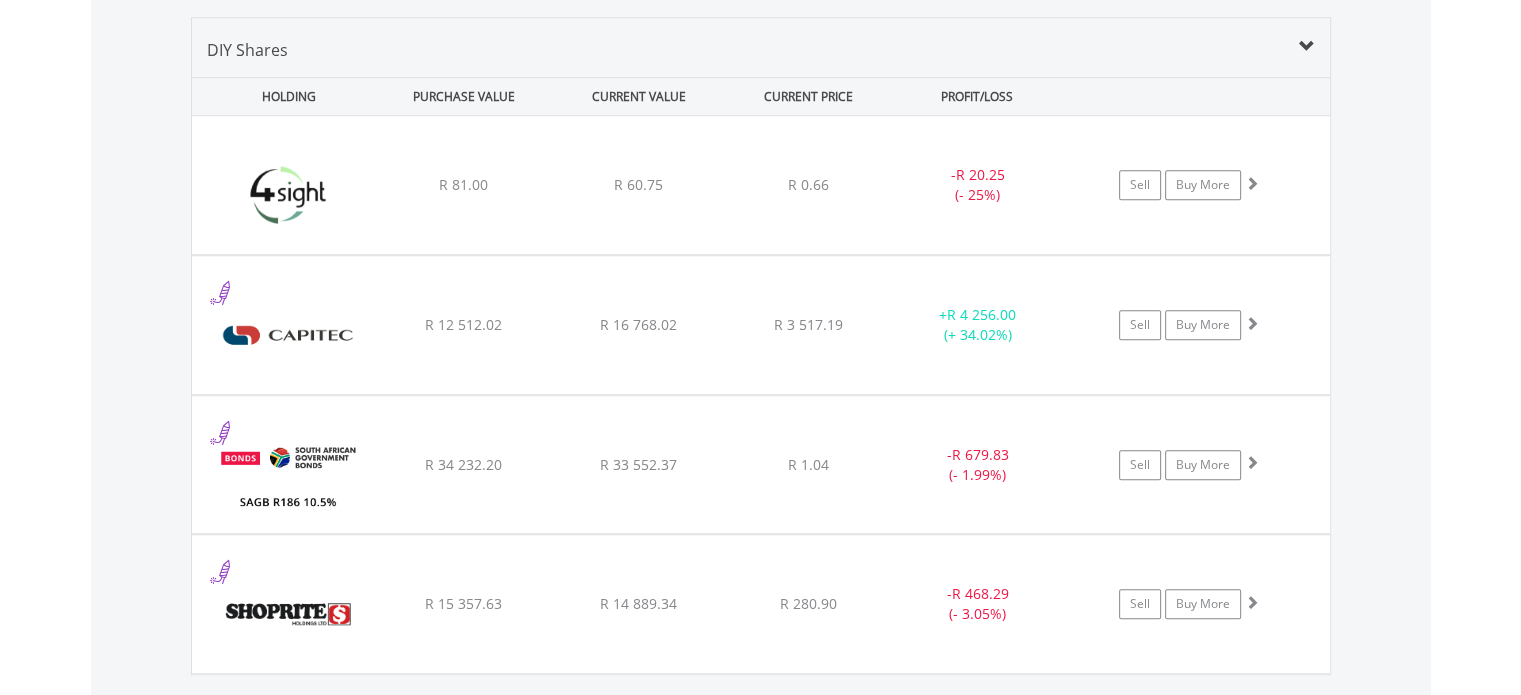 scroll, scrollTop: 1488, scrollLeft: 0, axis: vertical 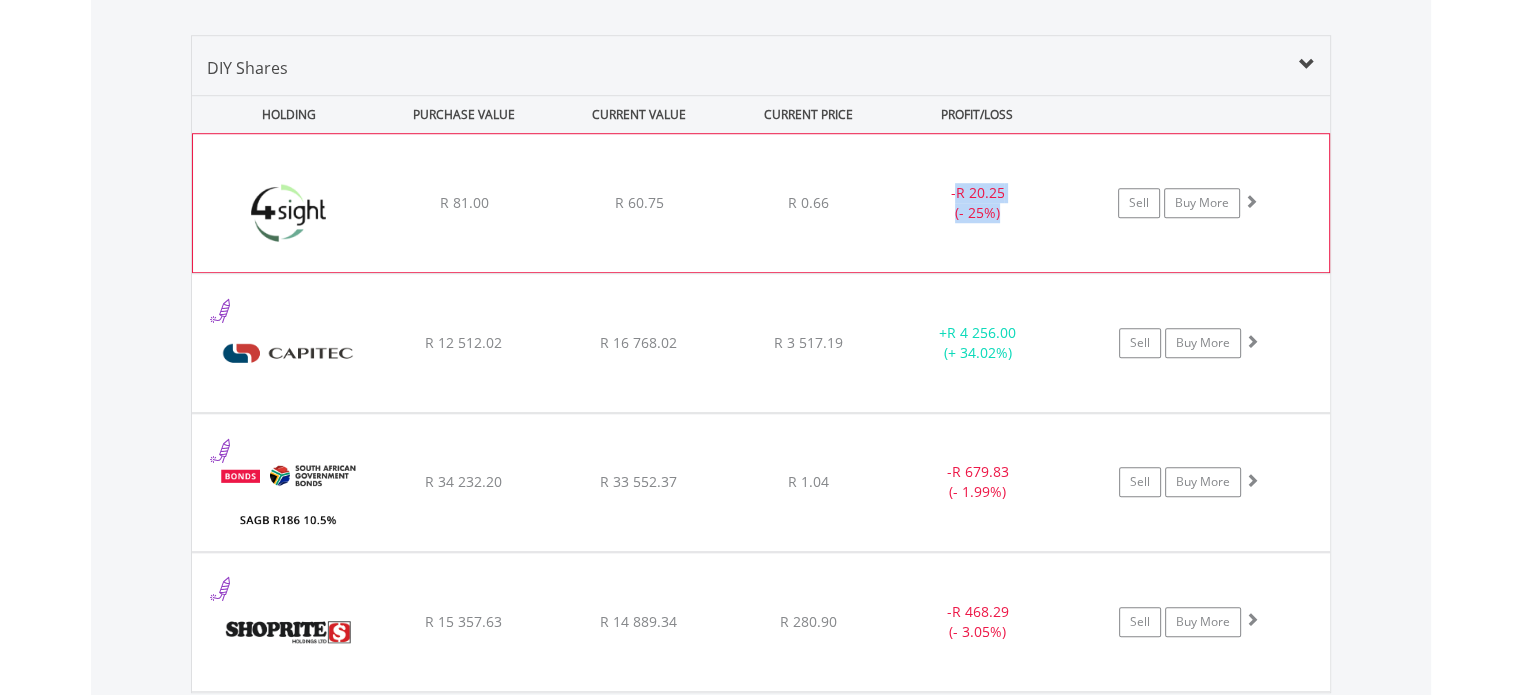 drag, startPoint x: 1000, startPoint y: 204, endPoint x: 950, endPoint y: 175, distance: 57.801384 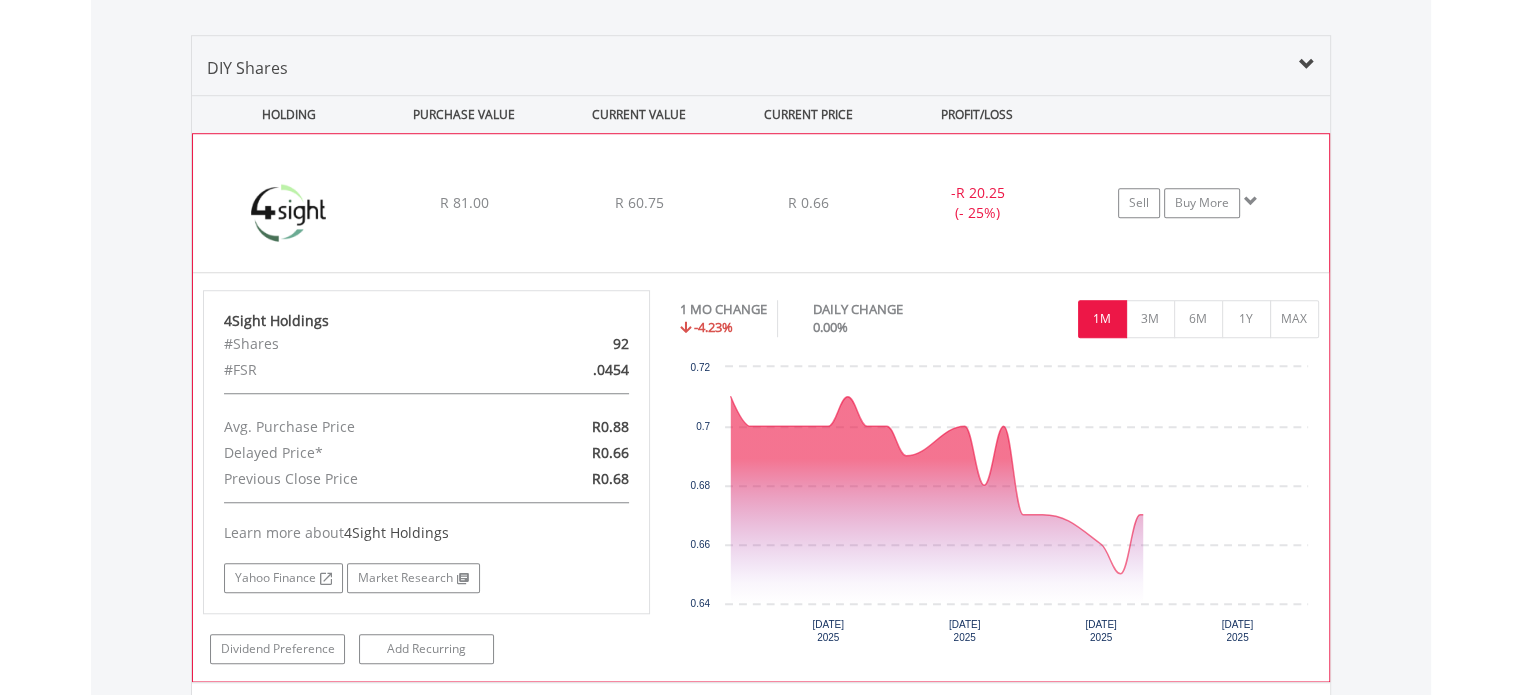 click on "﻿
4Sight Holdings
R 81.00
R 60.75
R 0.66
-  R 20.25 (- 25%)
Sell
Buy More" at bounding box center (761, 203) 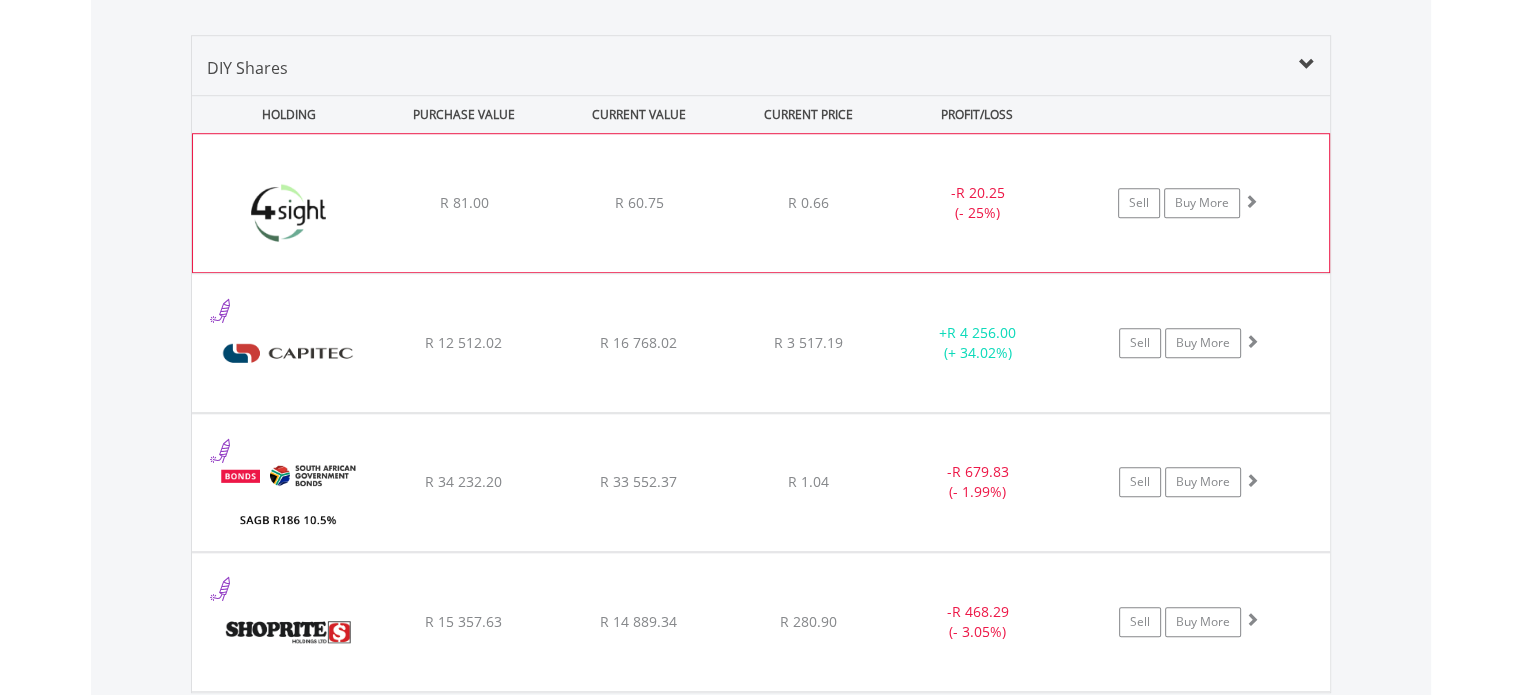 scroll, scrollTop: 1588, scrollLeft: 0, axis: vertical 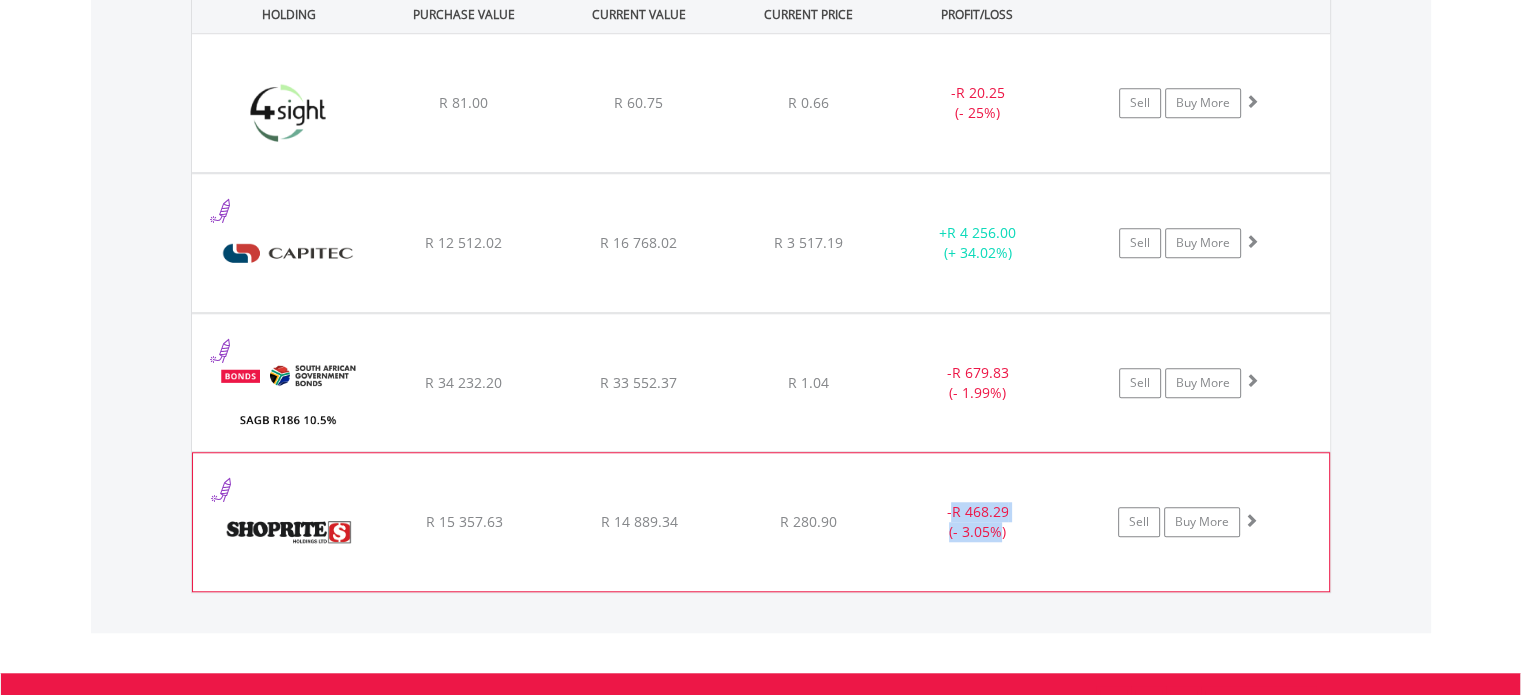 drag, startPoint x: 1001, startPoint y: 531, endPoint x: 936, endPoint y: 498, distance: 72.89719 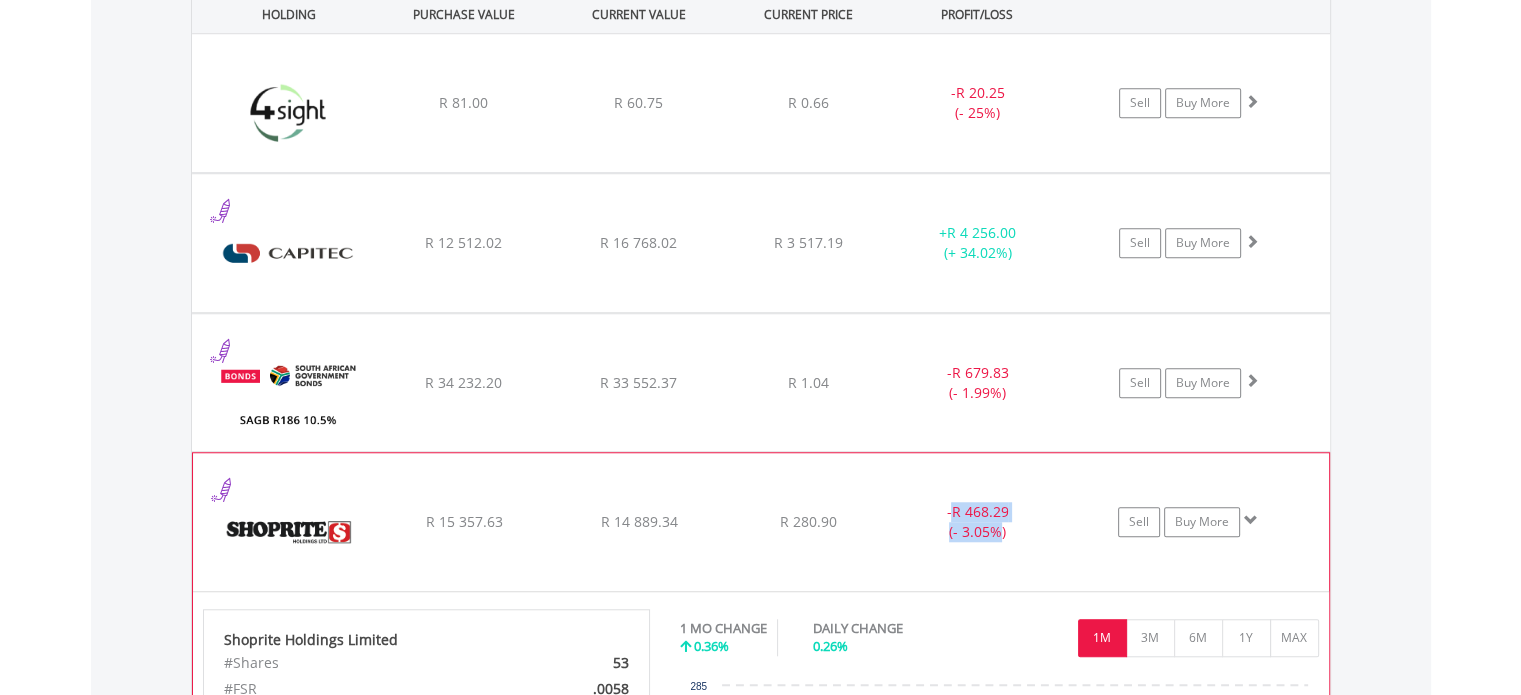 click on "﻿
Shoprite Holdings Limited
R 15 357.63
R 14 889.34
R 280.90
-  R 468.29 (- 3.05%)
Sell
Buy More" at bounding box center [761, 103] 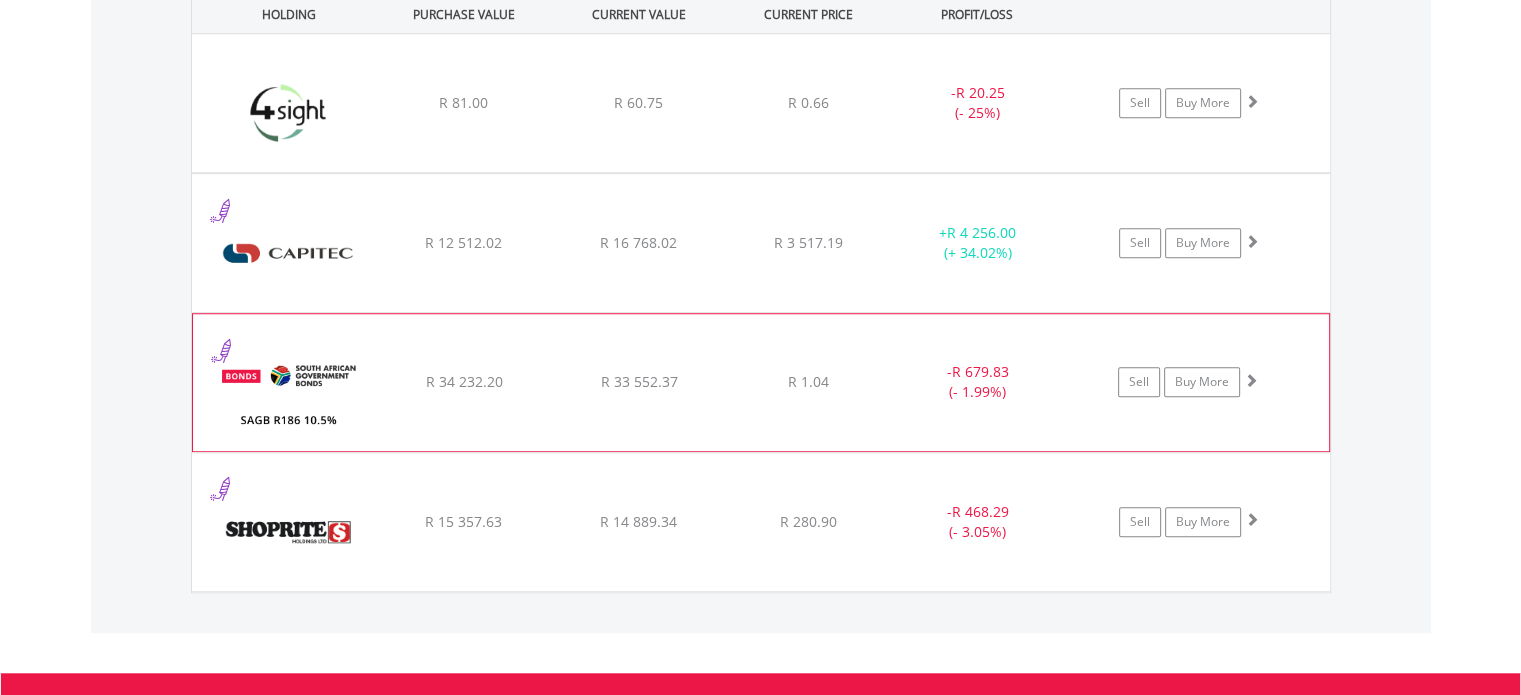 click on "﻿
SAGB R186 10.5% 21/12/26
R 34 232.20
R 33 552.37
R 1.04
-  R 679.83 (- 1.99%)
Sell
Buy More" at bounding box center (761, 103) 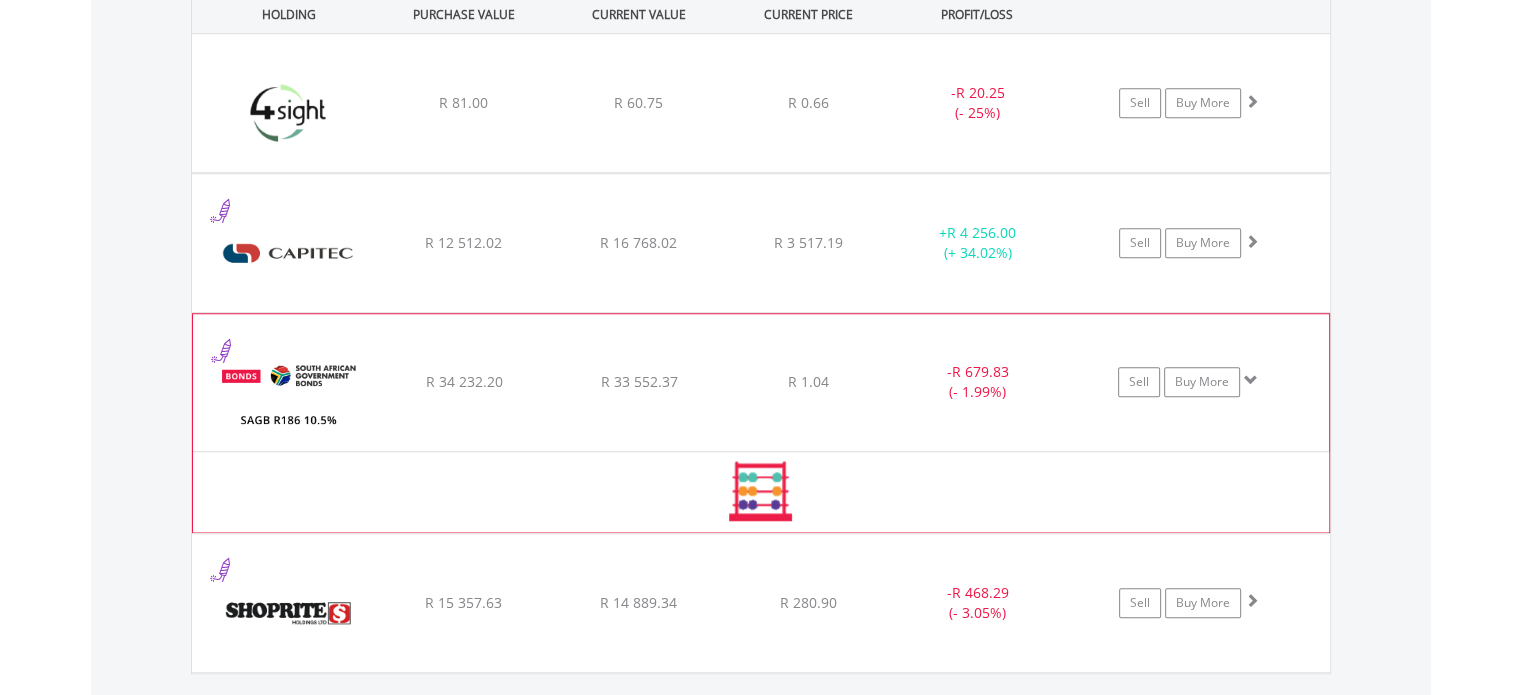 click on "﻿
SAGB R186 10.5% 21/12/26
R 34 232.20
R 33 552.37
R 1.04
-  R 679.83 (- 1.99%)
Sell
Buy More" at bounding box center [761, 103] 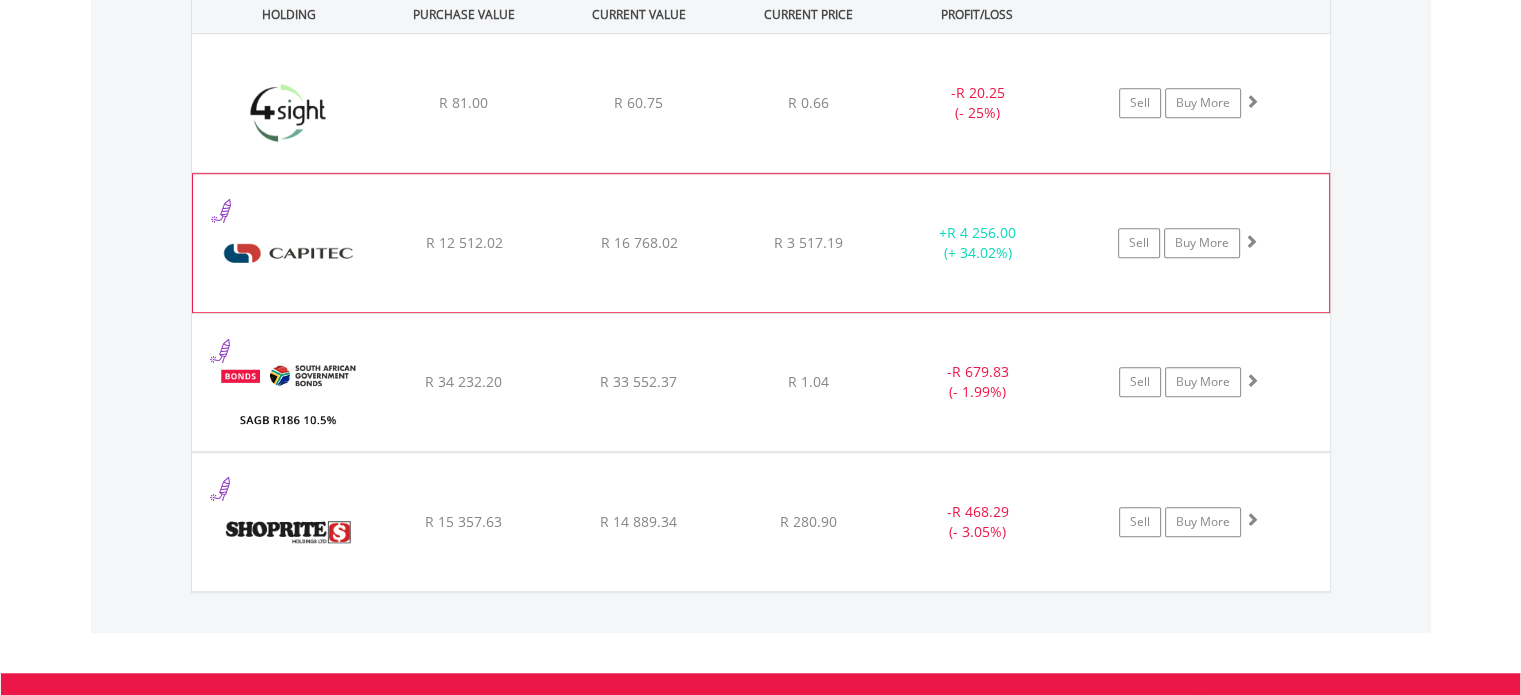 click on "﻿
Capitec Bank Holdings Limited
R 12 512.02
R 16 768.02
R 3 517.19
+  R 4 256.00 (+ 34.02%)
Sell
Buy More" at bounding box center [761, 103] 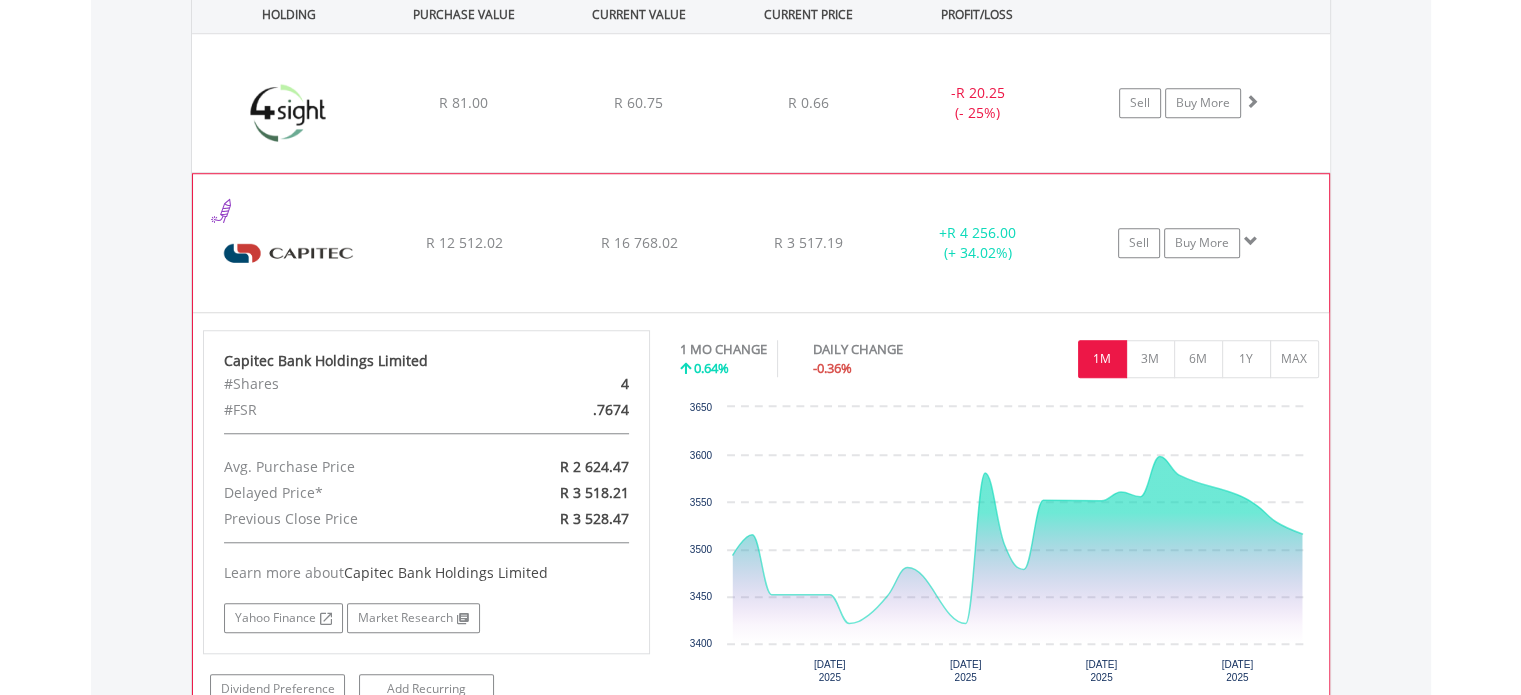 click on "﻿
Capitec Bank Holdings Limited
R 12 512.02
R 16 768.02
R 3 517.19
+  R 4 256.00 (+ 34.02%)
Sell
Buy More" at bounding box center (761, 103) 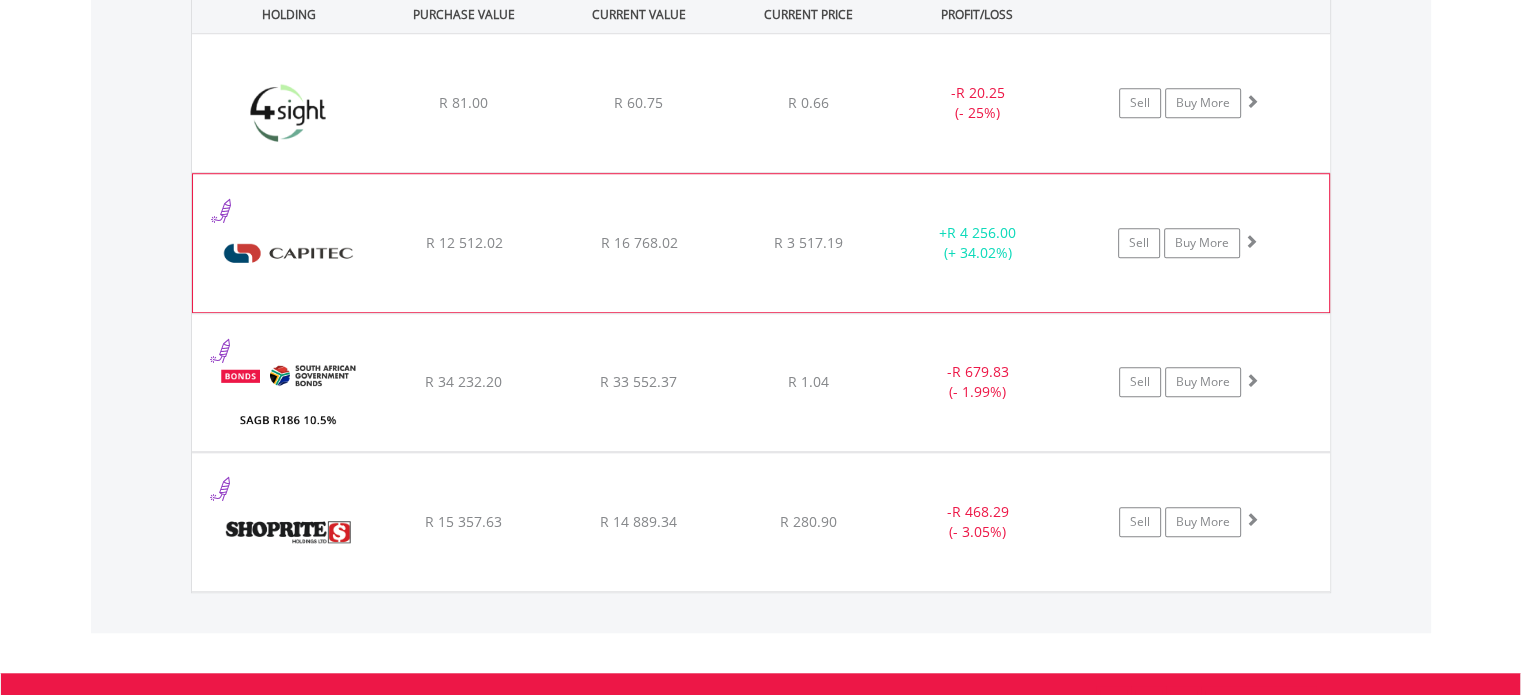 click on "+  R 4 256.00 (+ 34.02%)" at bounding box center (977, 243) 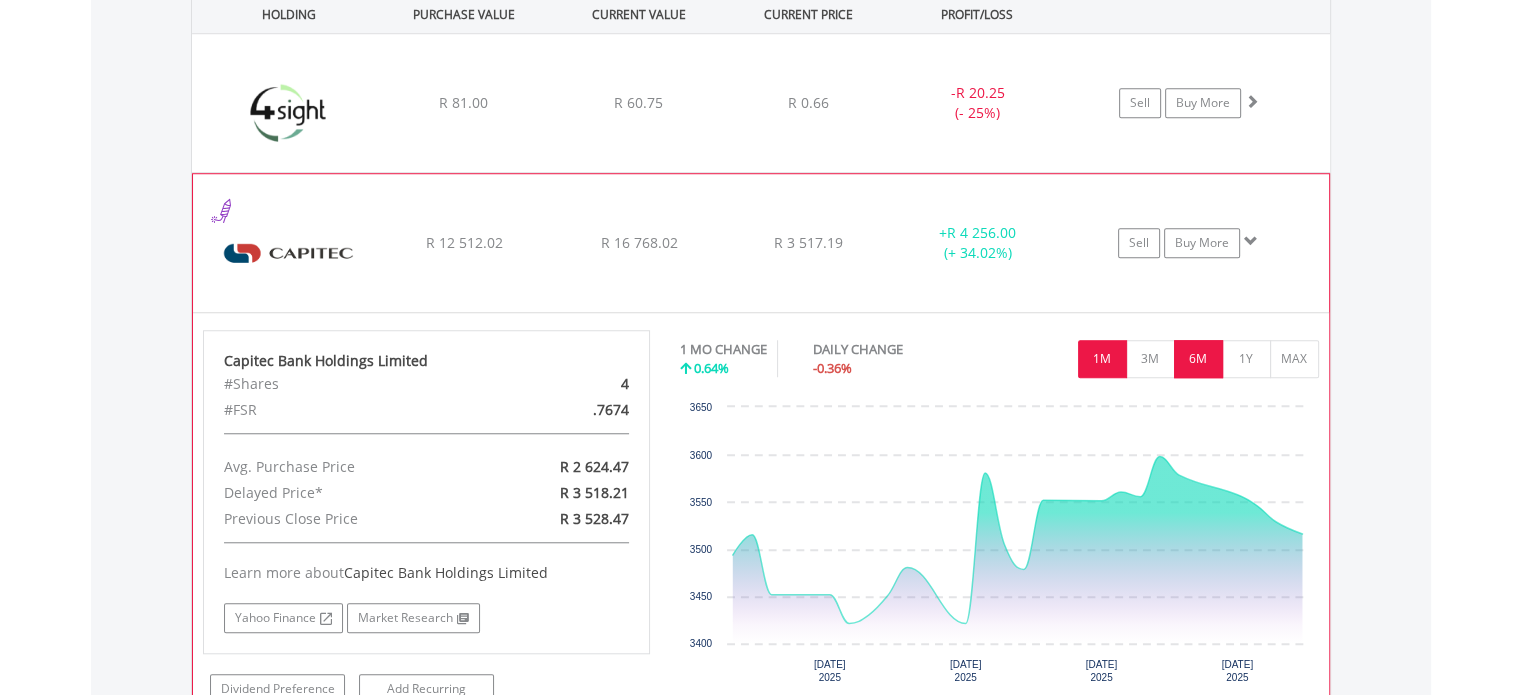 click on "6M" at bounding box center (1198, 359) 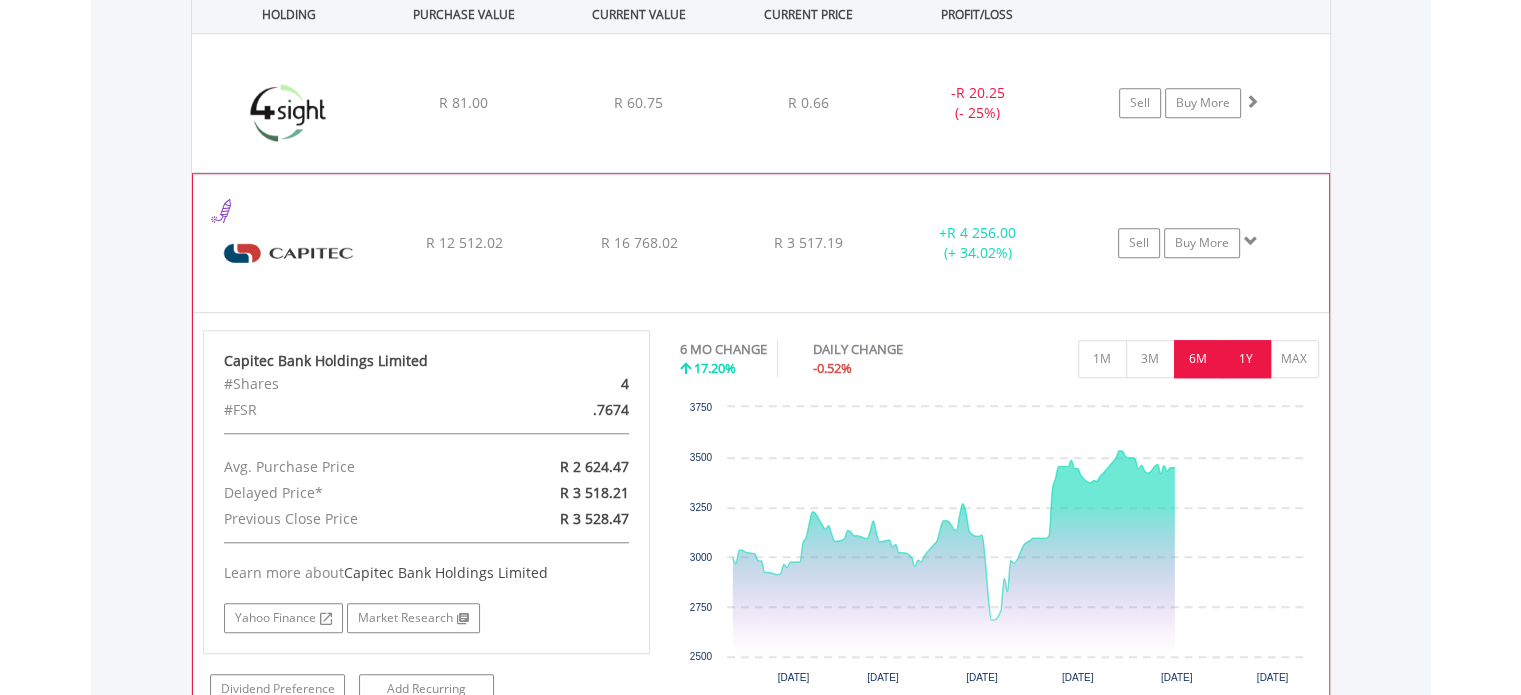 click on "1Y" at bounding box center [1246, 359] 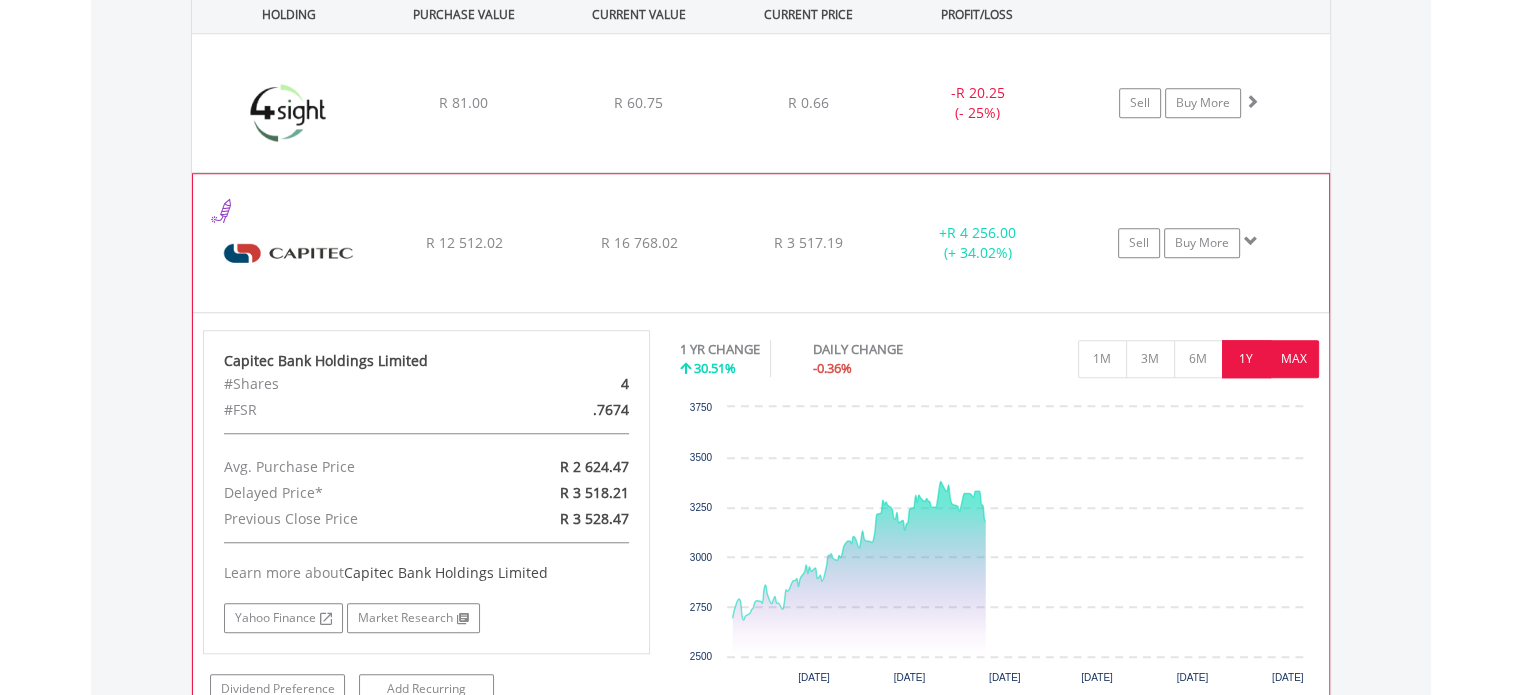 click on "MAX" at bounding box center [1294, 359] 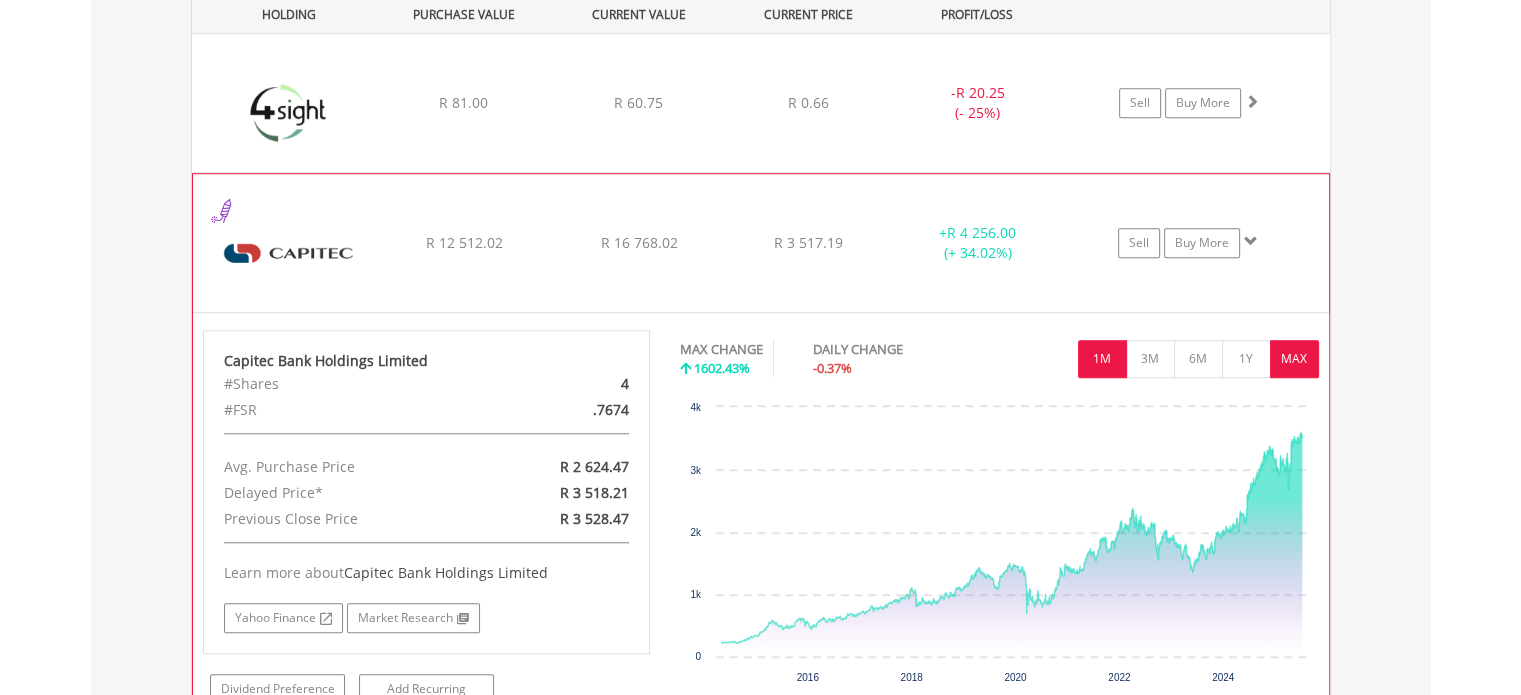 click on "1M" at bounding box center [1102, 359] 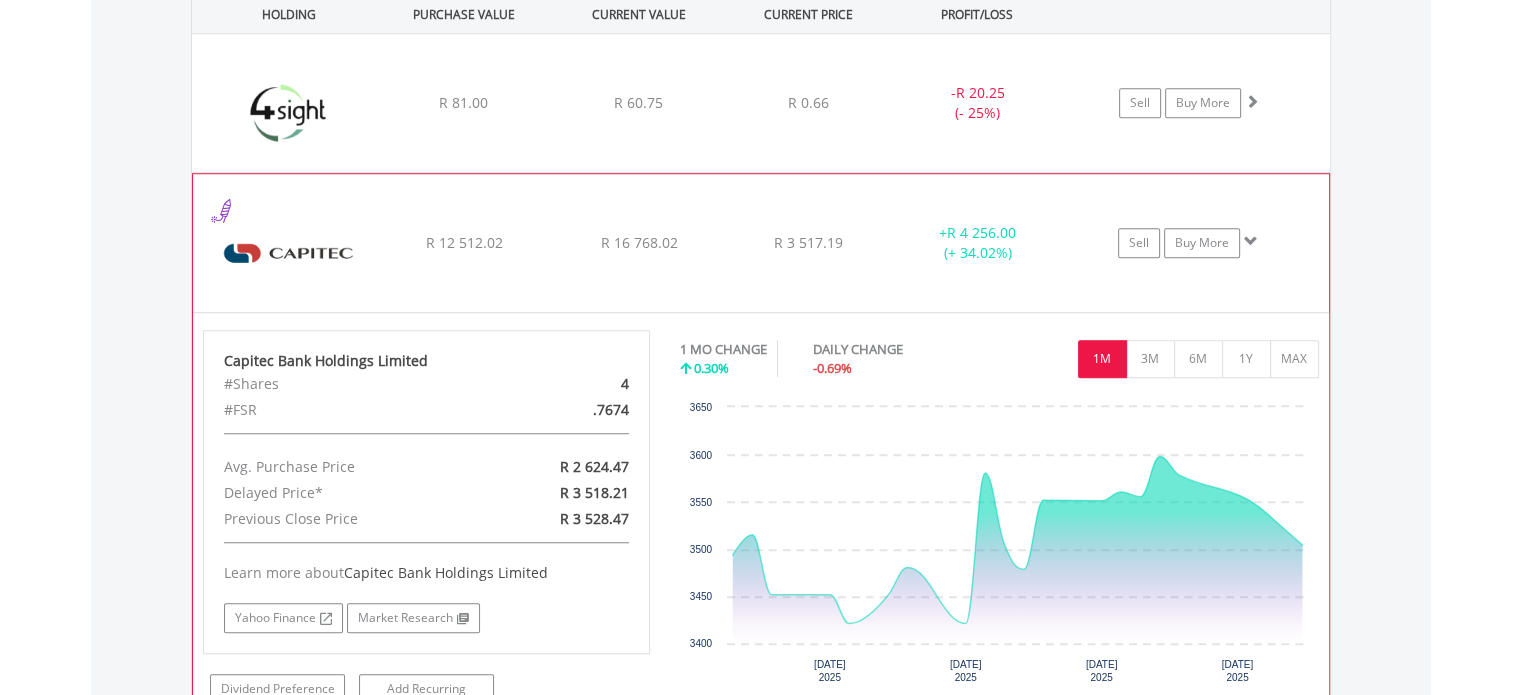 click on "﻿
Capitec Bank Holdings Limited
R 12 512.02
R 16 768.02
R 3 517.19
+  R 4 256.00 (+ 34.02%)
Sell
Buy More" at bounding box center [761, 103] 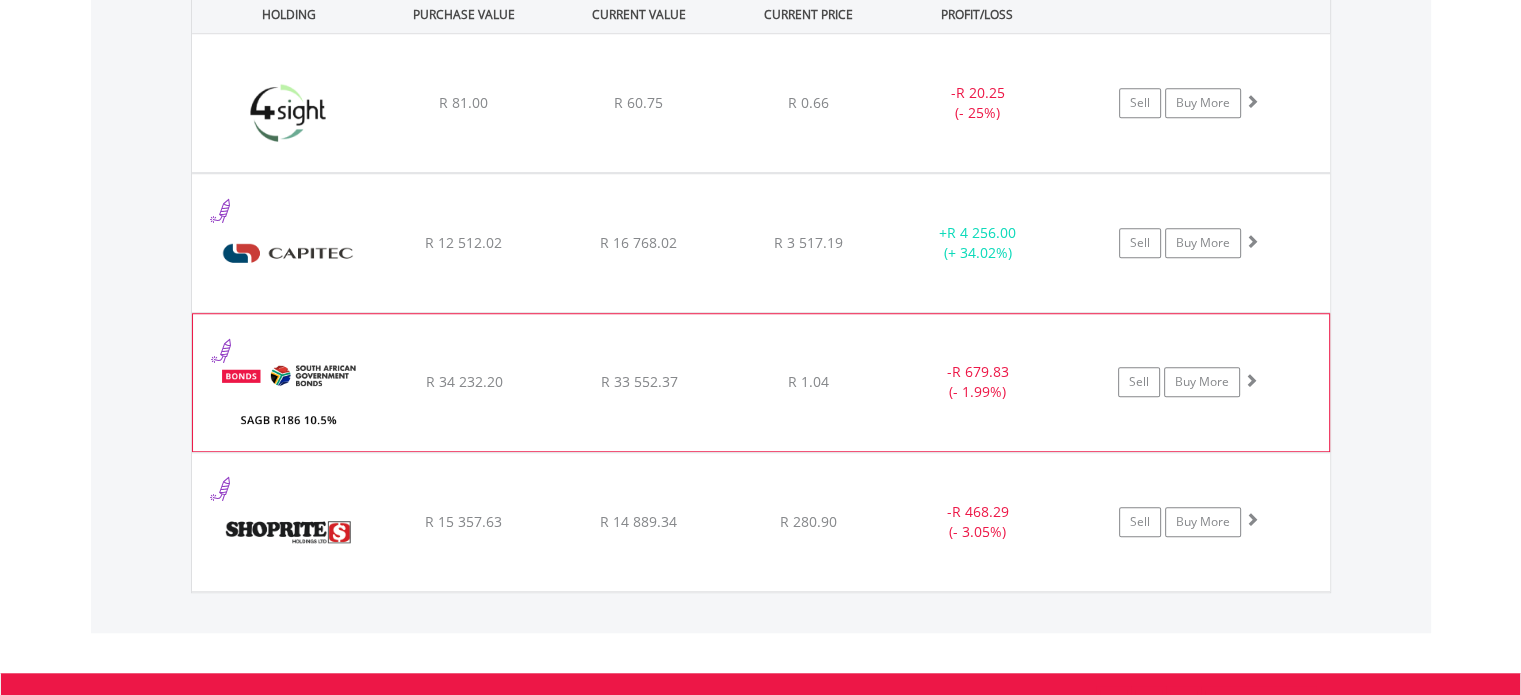 click on "﻿
SAGB R186 10.5% 21/12/26
R 34 232.20
R 33 552.37
R 1.04
-  R 679.83 (- 1.99%)
Sell
Buy More" at bounding box center (761, 103) 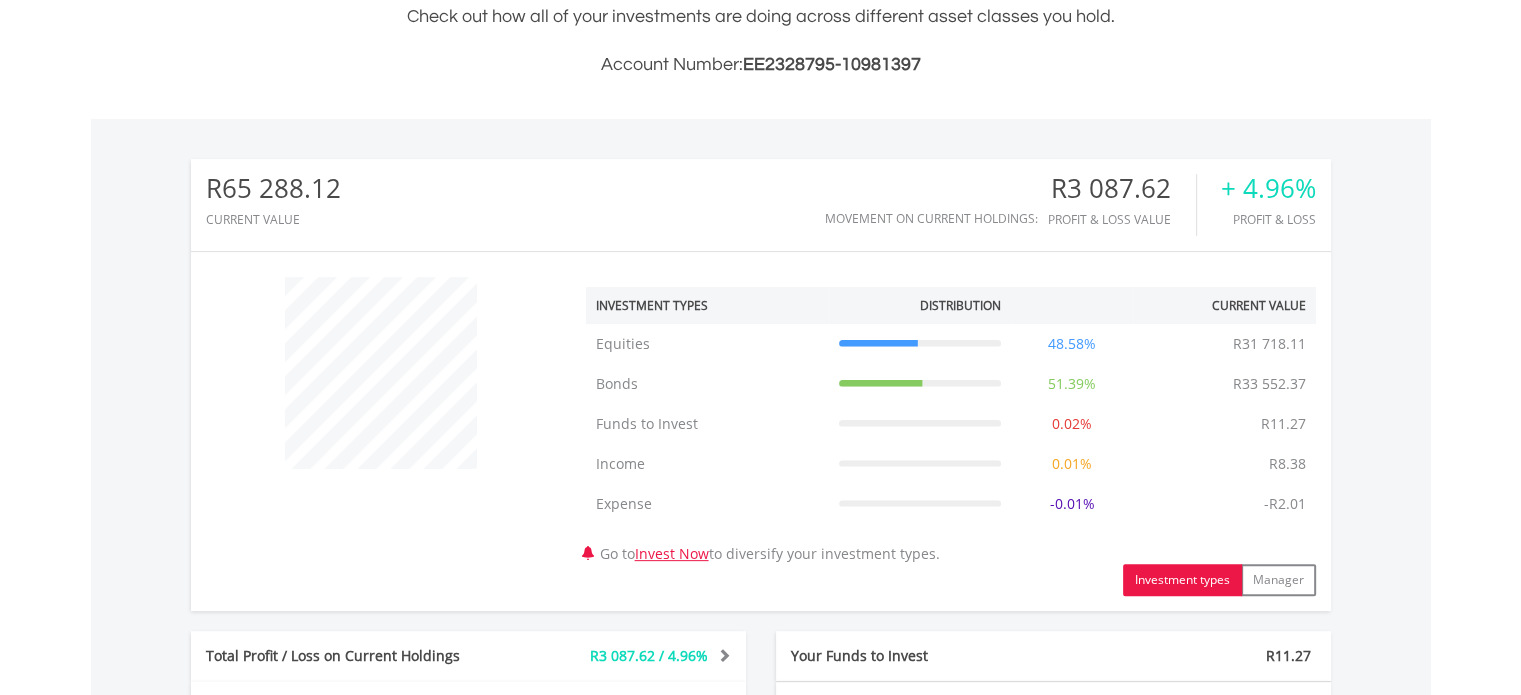 scroll, scrollTop: 0, scrollLeft: 0, axis: both 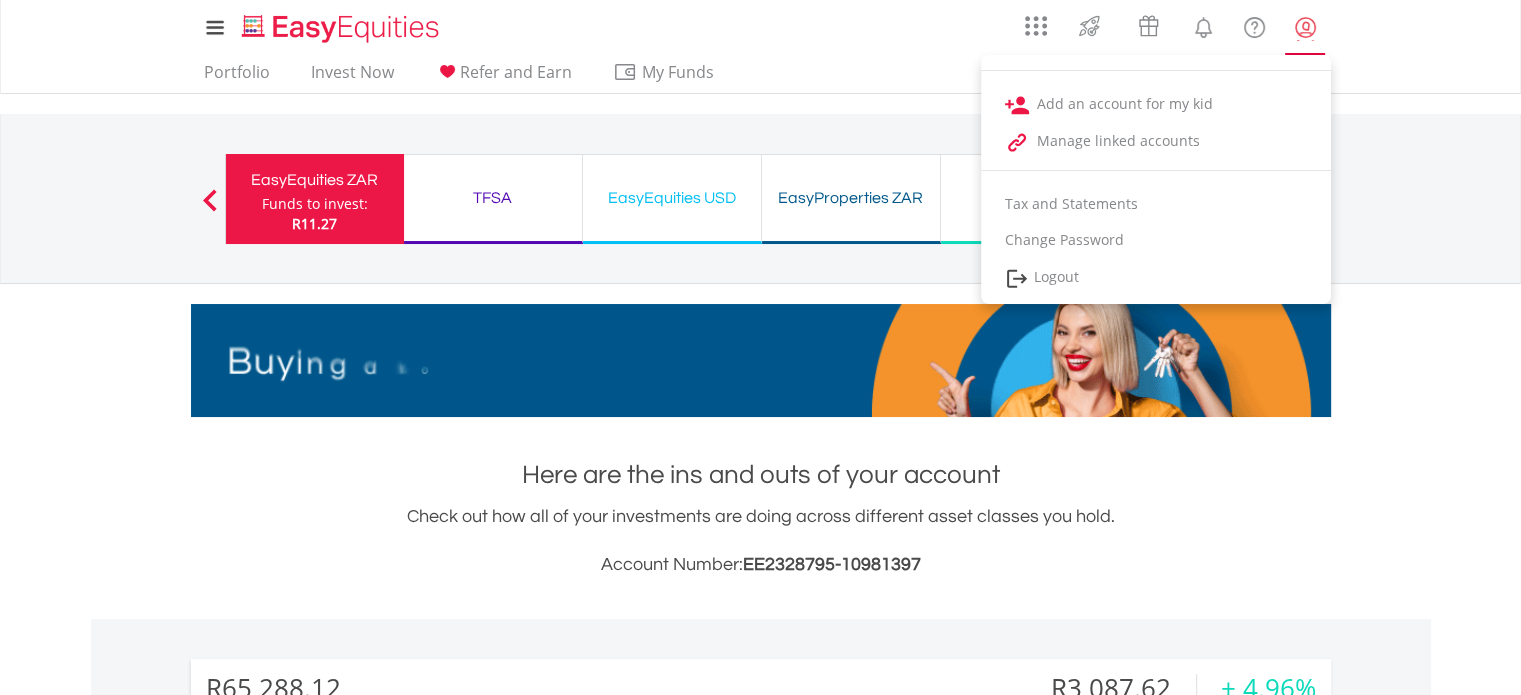 click at bounding box center (1305, 27) 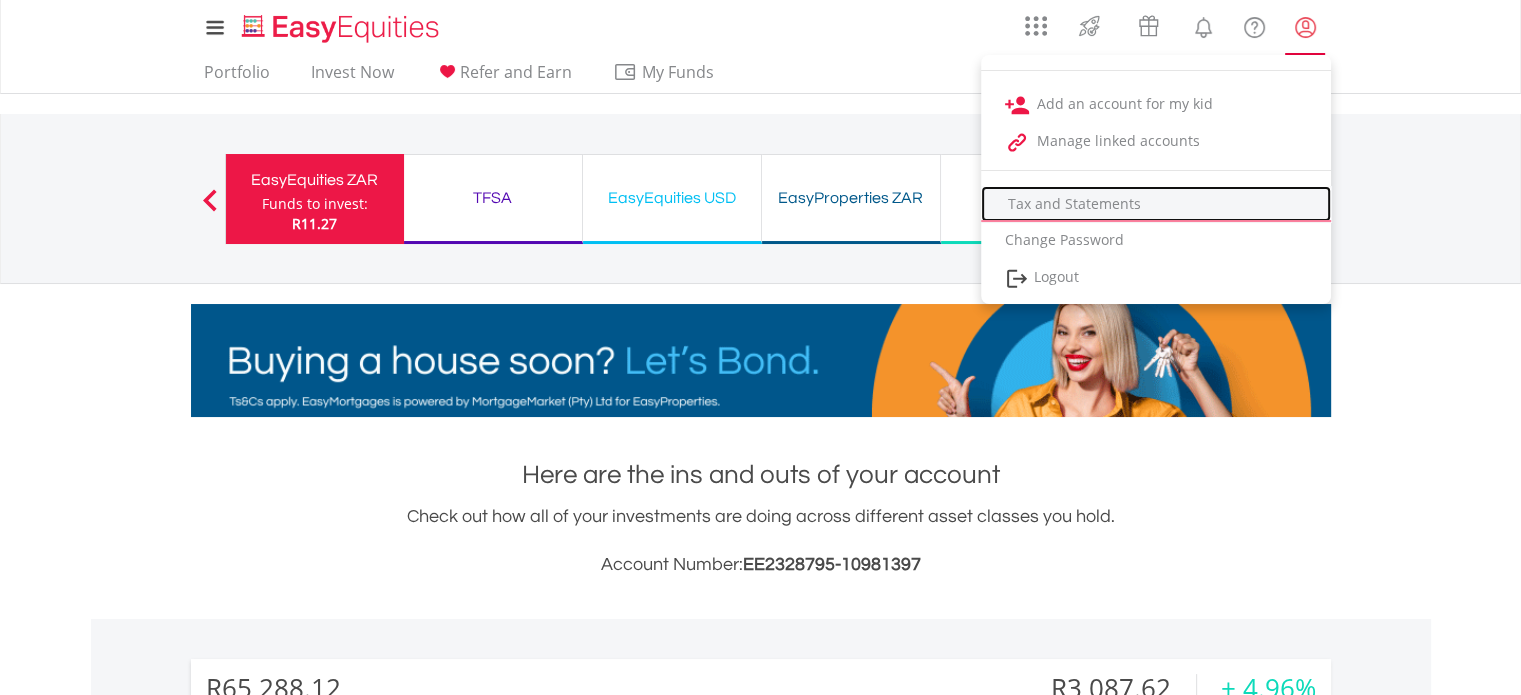 click on "Tax and Statements" at bounding box center (1156, 204) 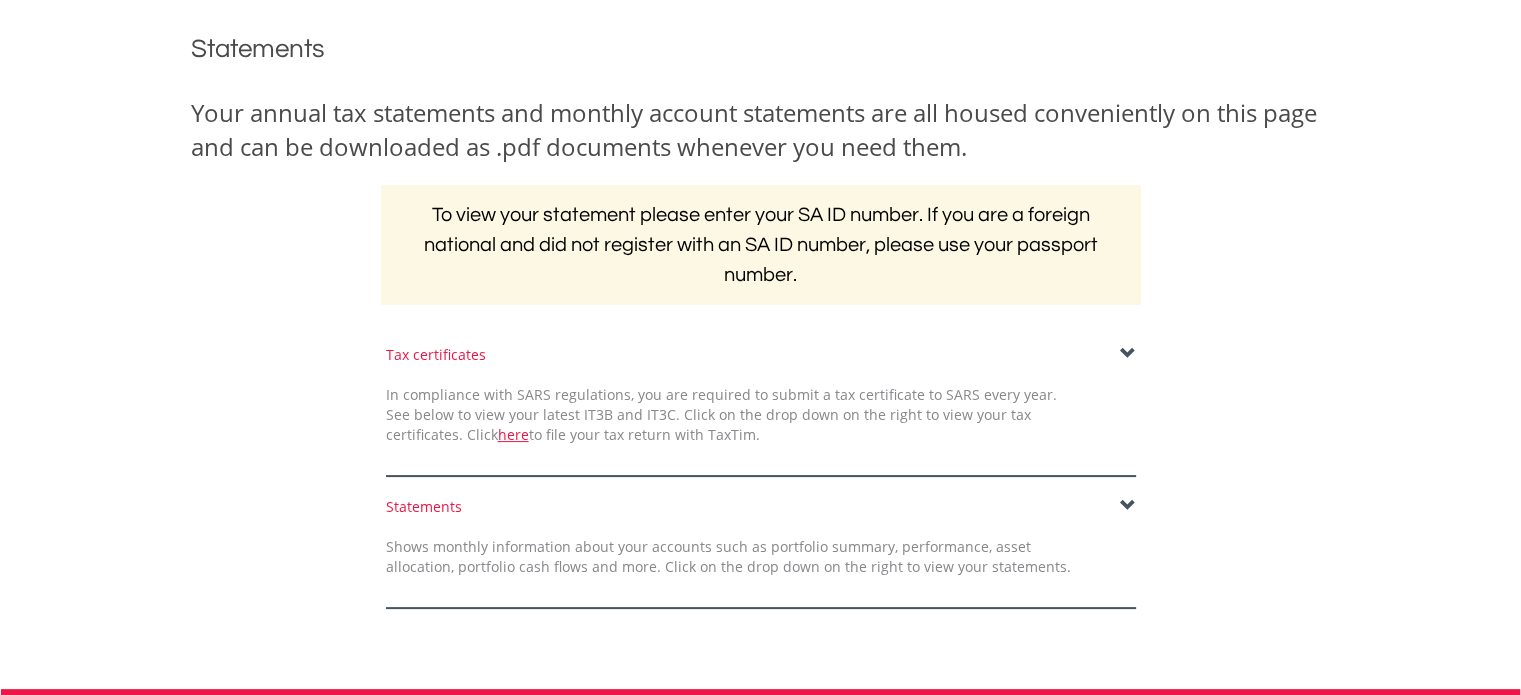 scroll, scrollTop: 300, scrollLeft: 0, axis: vertical 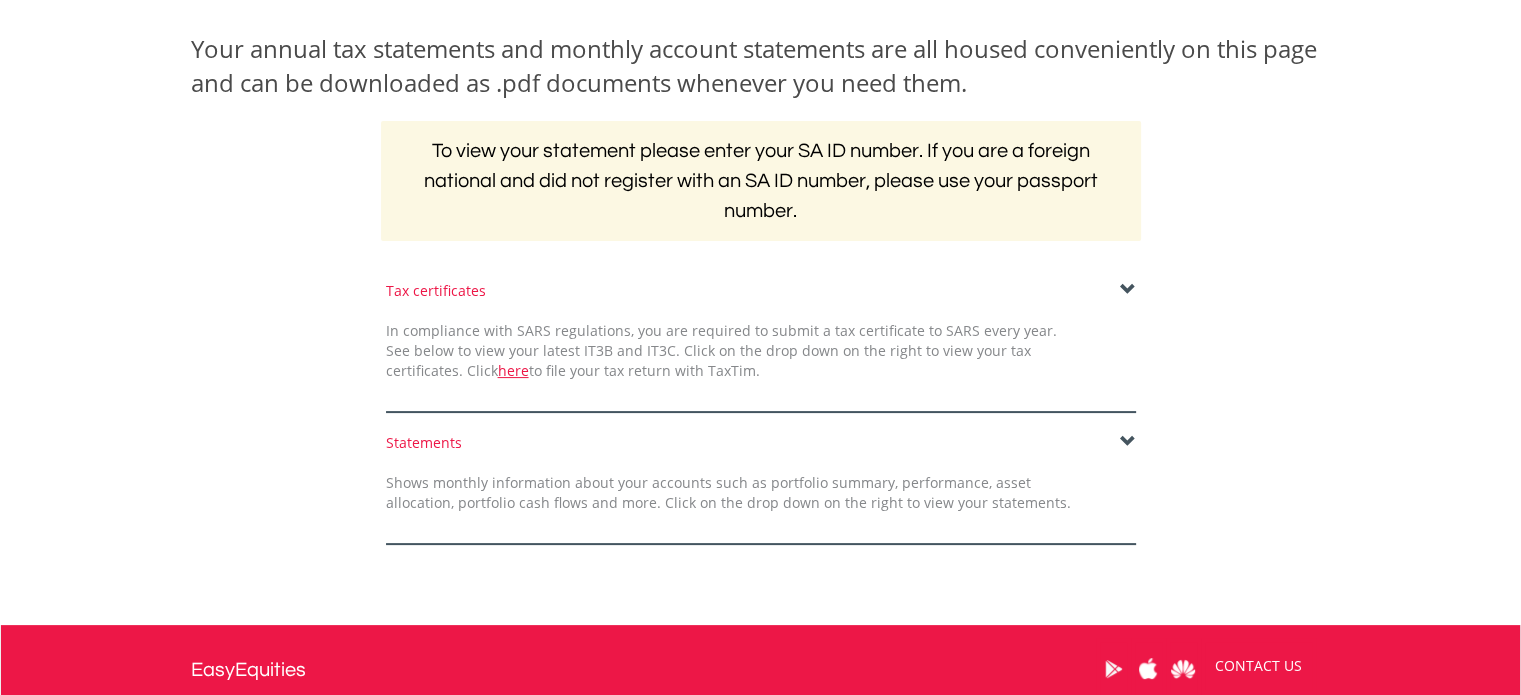 click on "Statements" at bounding box center (761, 443) 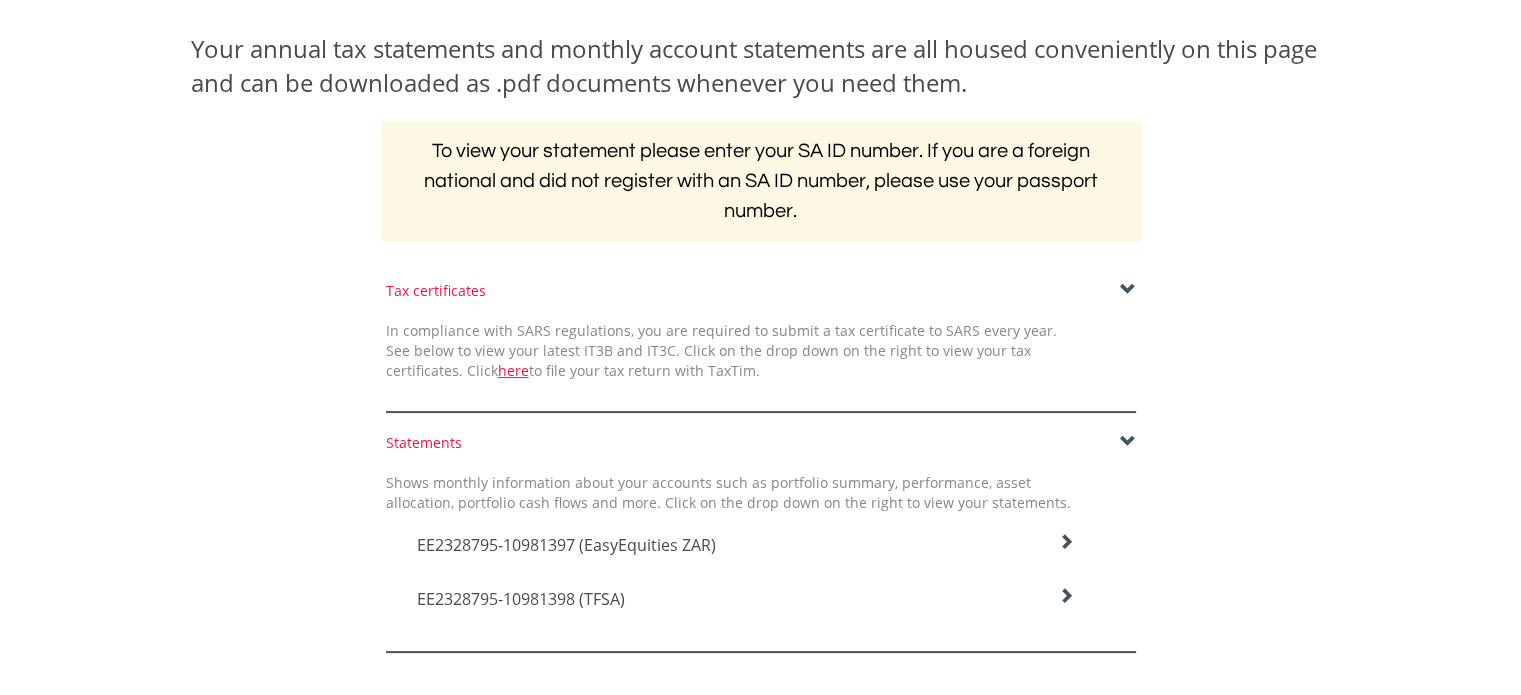 click on "EE2328795-10981397 (EasyEquities ZAR)" at bounding box center (746, 545) 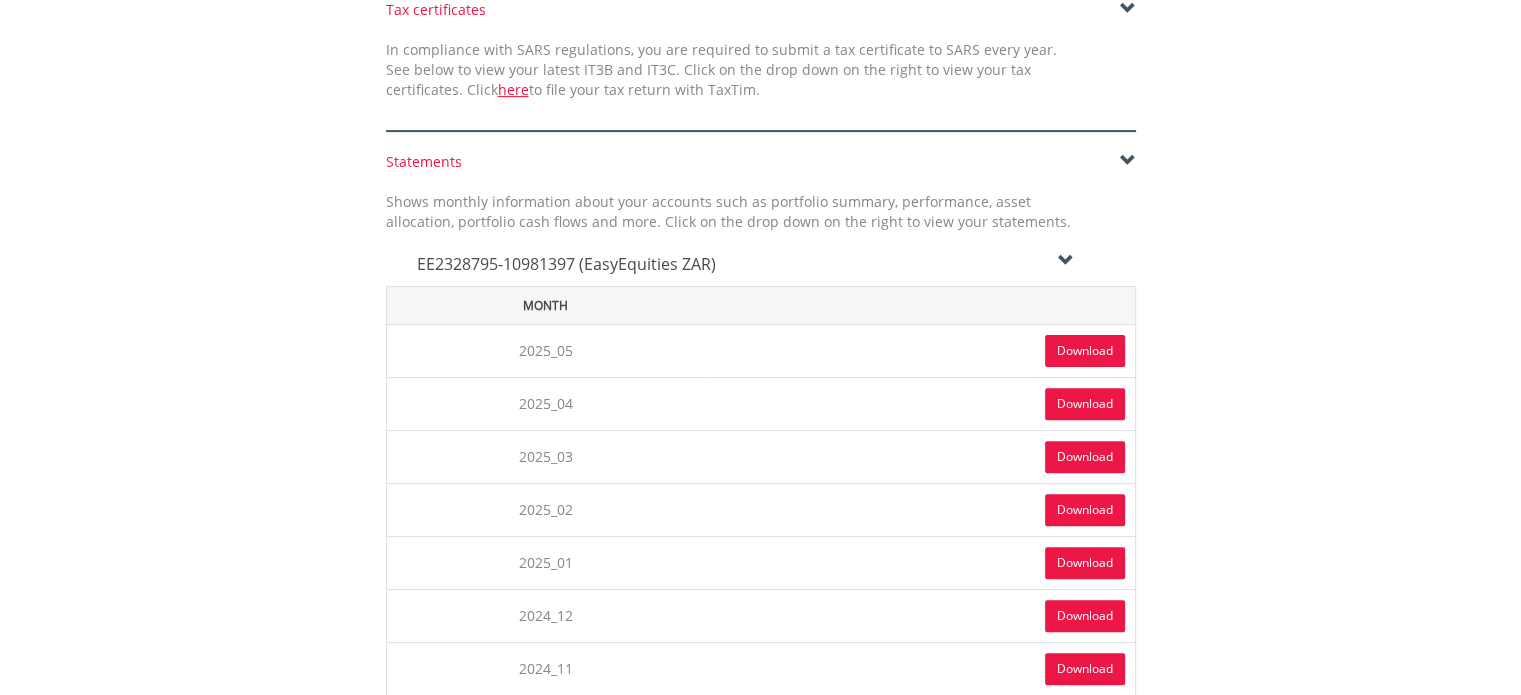 scroll, scrollTop: 600, scrollLeft: 0, axis: vertical 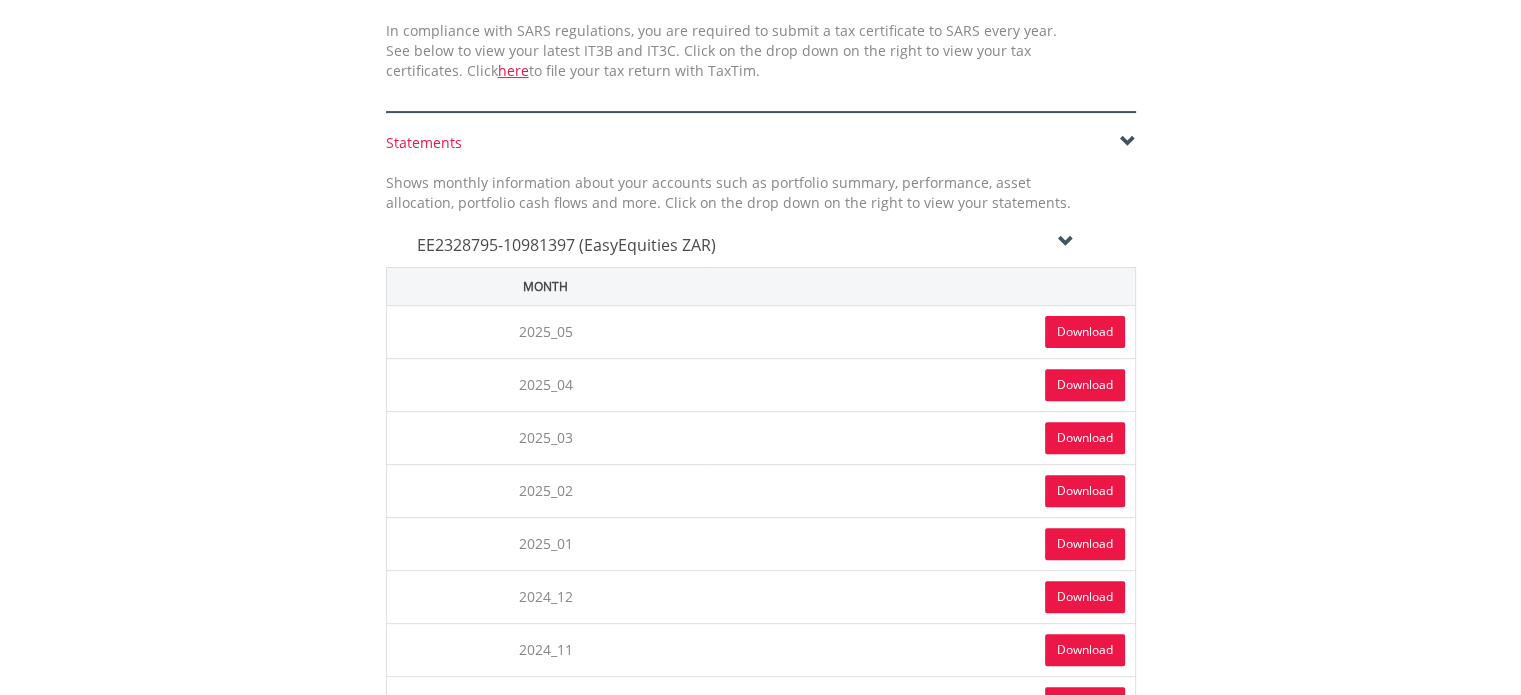 click on "Download" at bounding box center [1085, 332] 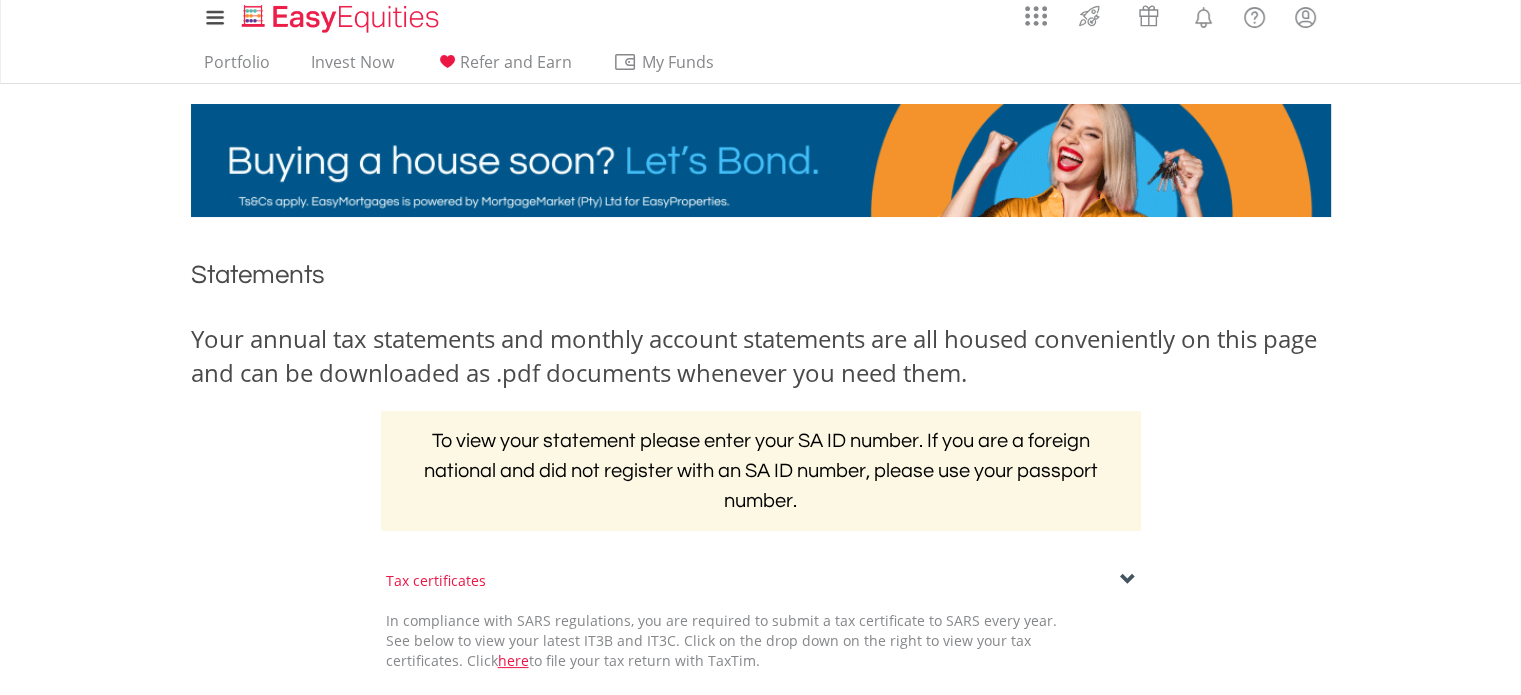 scroll, scrollTop: 0, scrollLeft: 0, axis: both 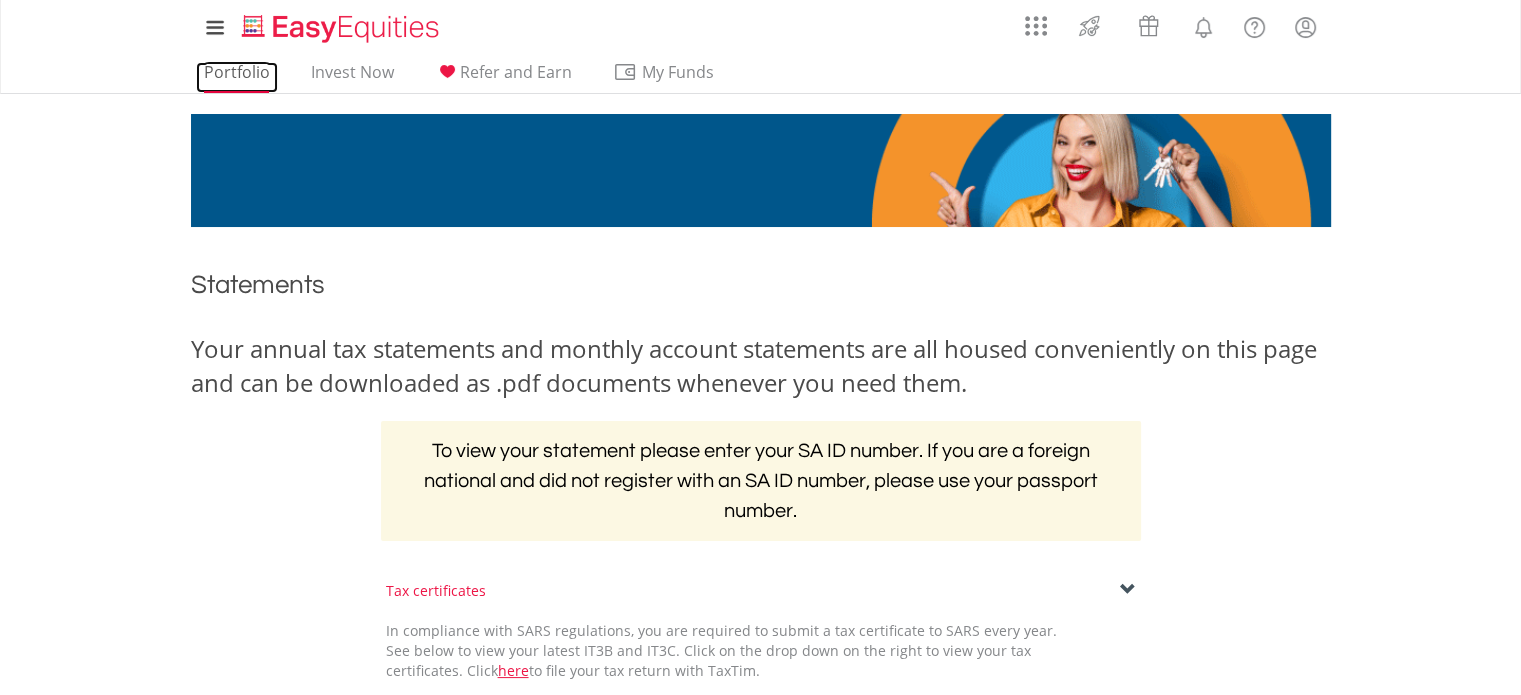 click on "Portfolio" at bounding box center [237, 77] 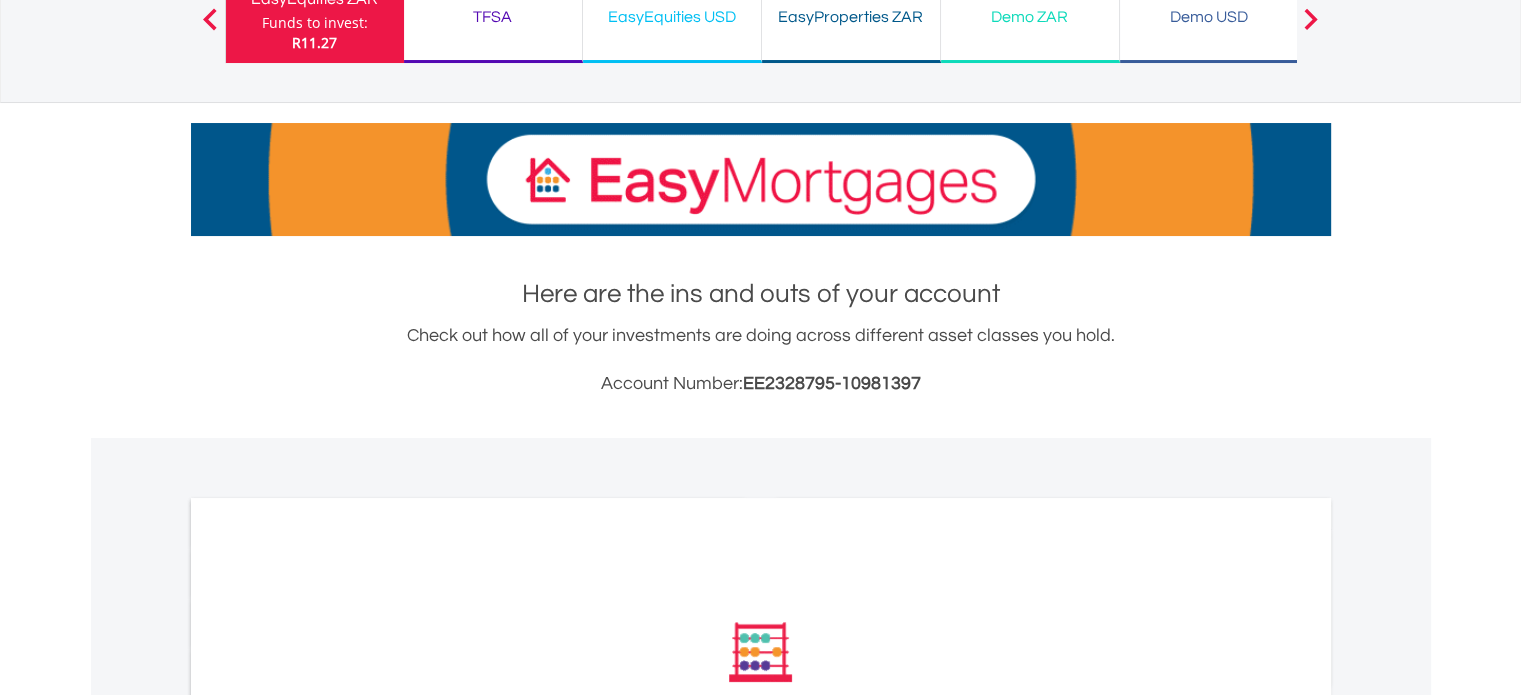 scroll, scrollTop: 300, scrollLeft: 0, axis: vertical 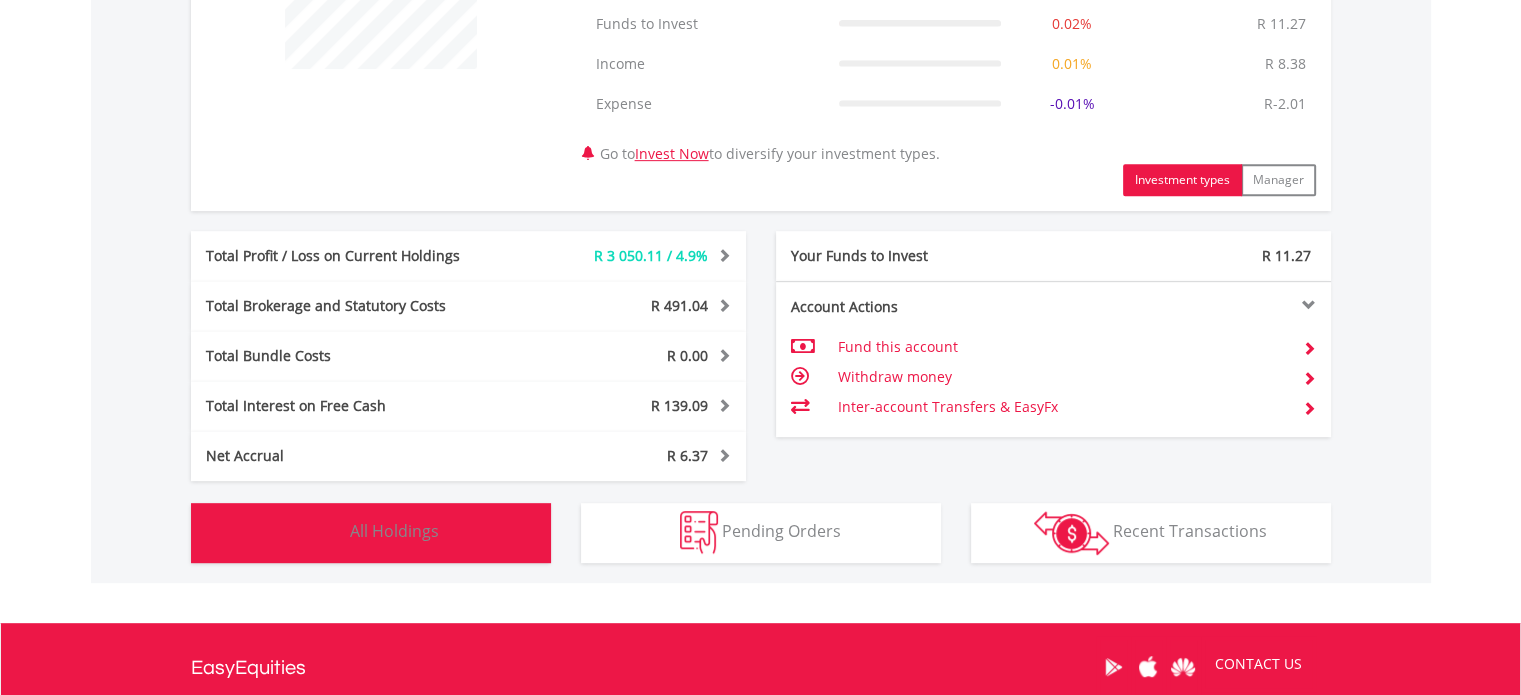click on "All Holdings" at bounding box center (394, 531) 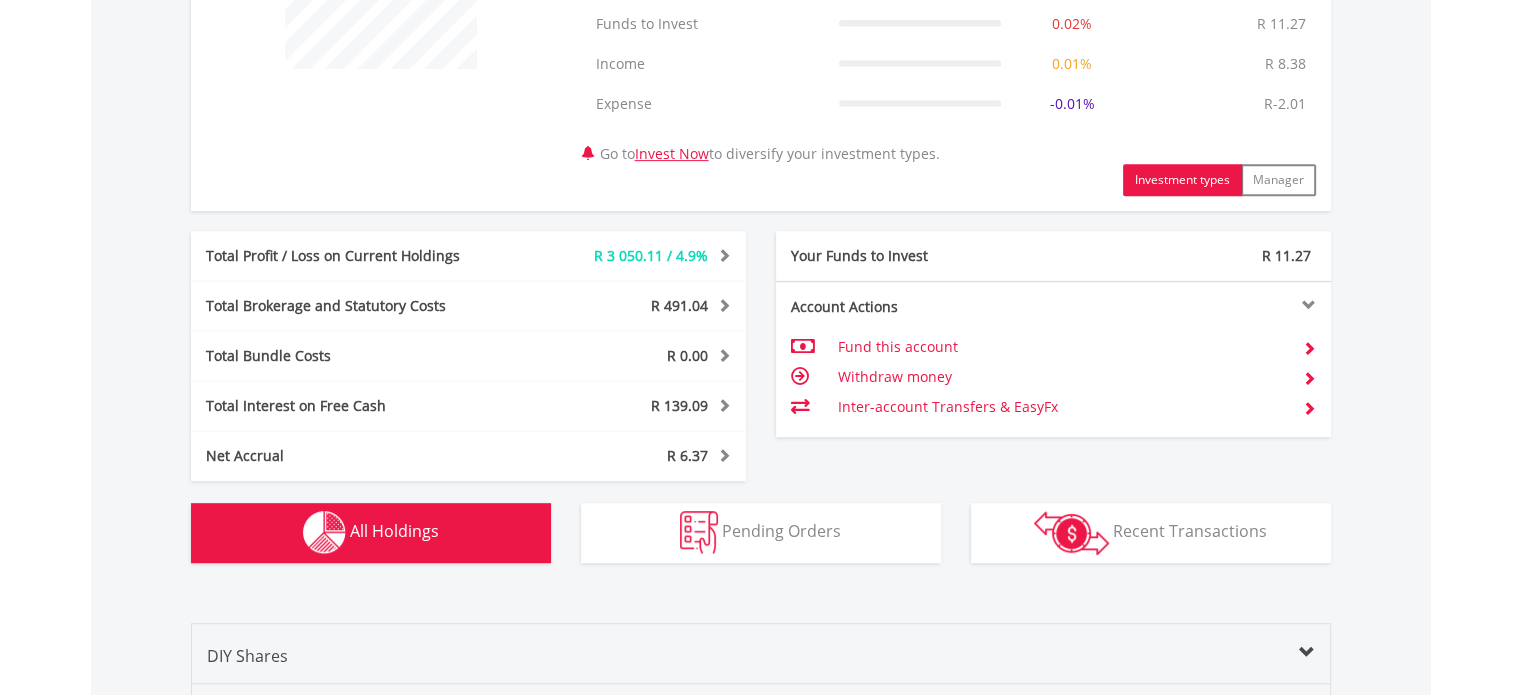 scroll, scrollTop: 1521, scrollLeft: 0, axis: vertical 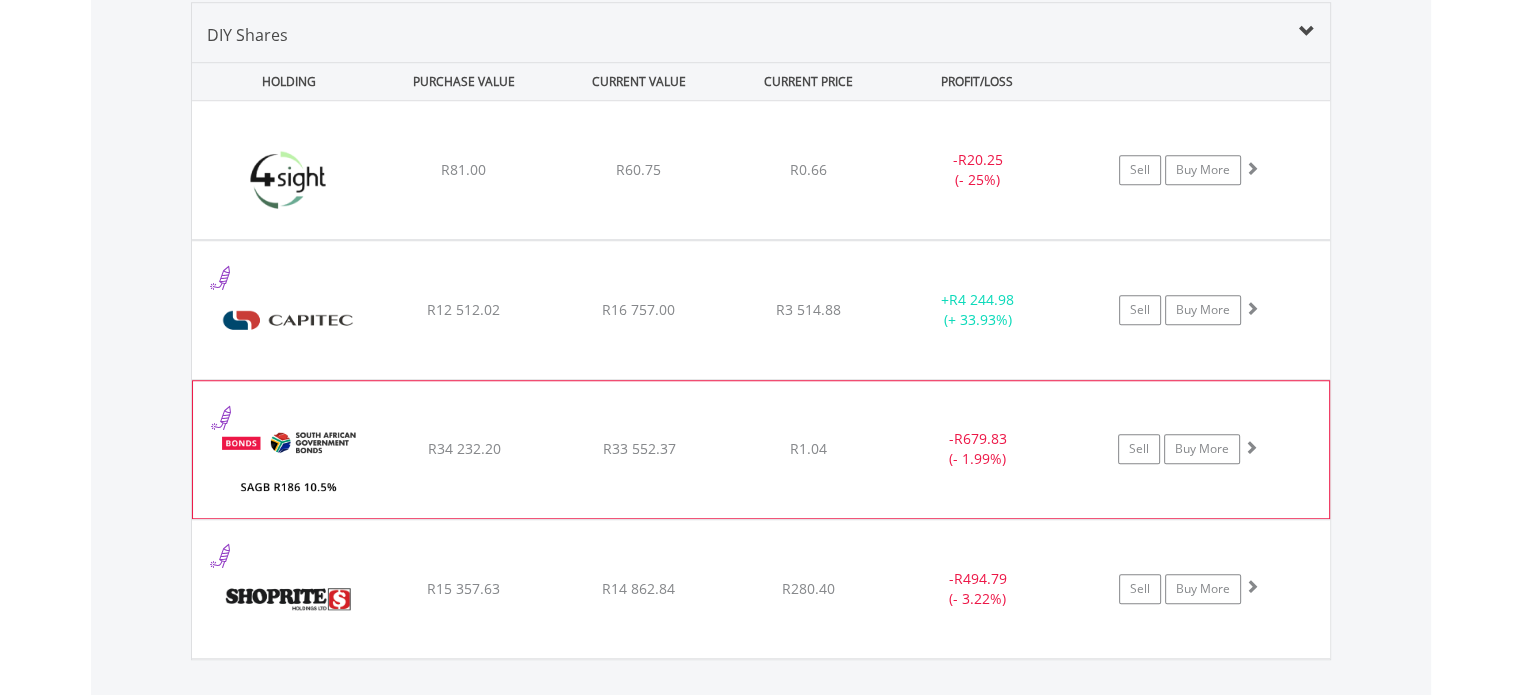 click on "﻿
SAGB R186 10.5% [DATE]
R34 232.20
R33 552.37
R1.04
-  R679.83 (- 1.99%)
Sell
Buy More" at bounding box center [761, 170] 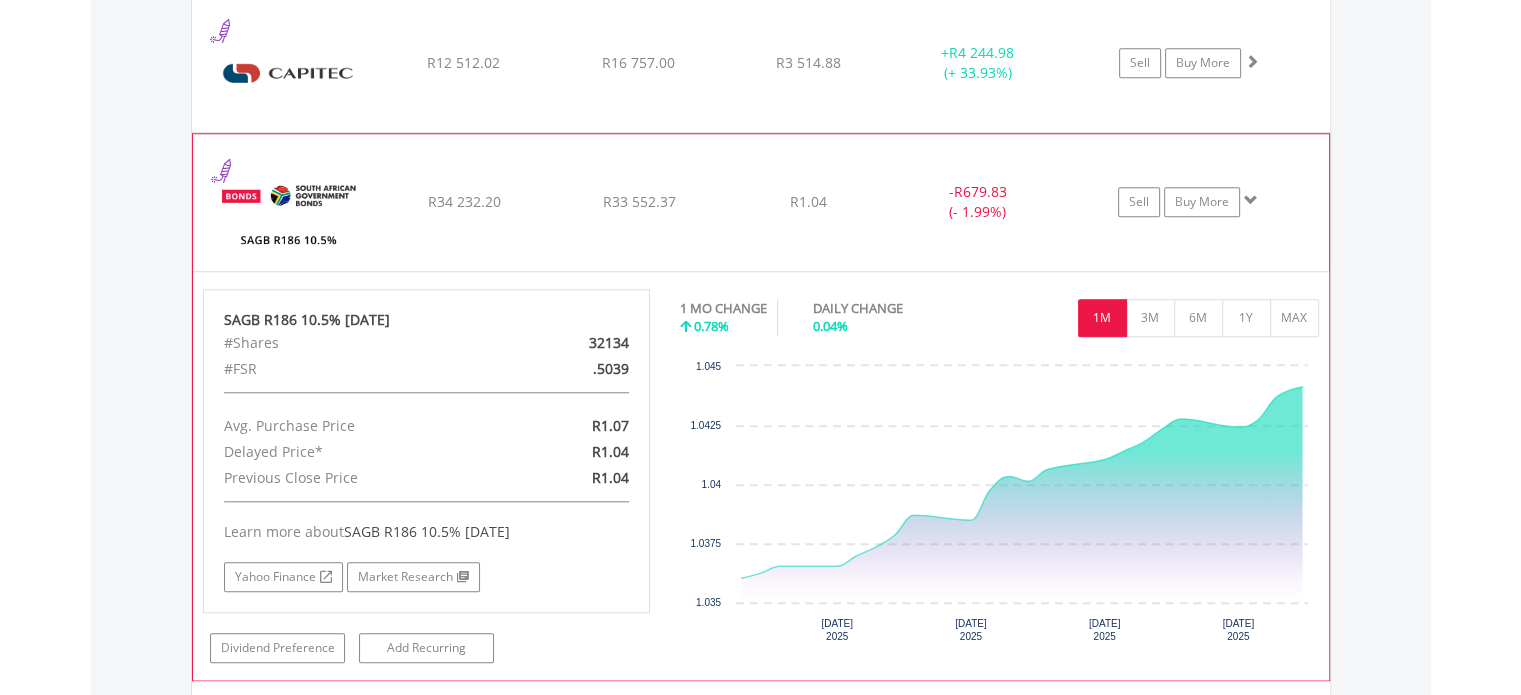 scroll, scrollTop: 1721, scrollLeft: 0, axis: vertical 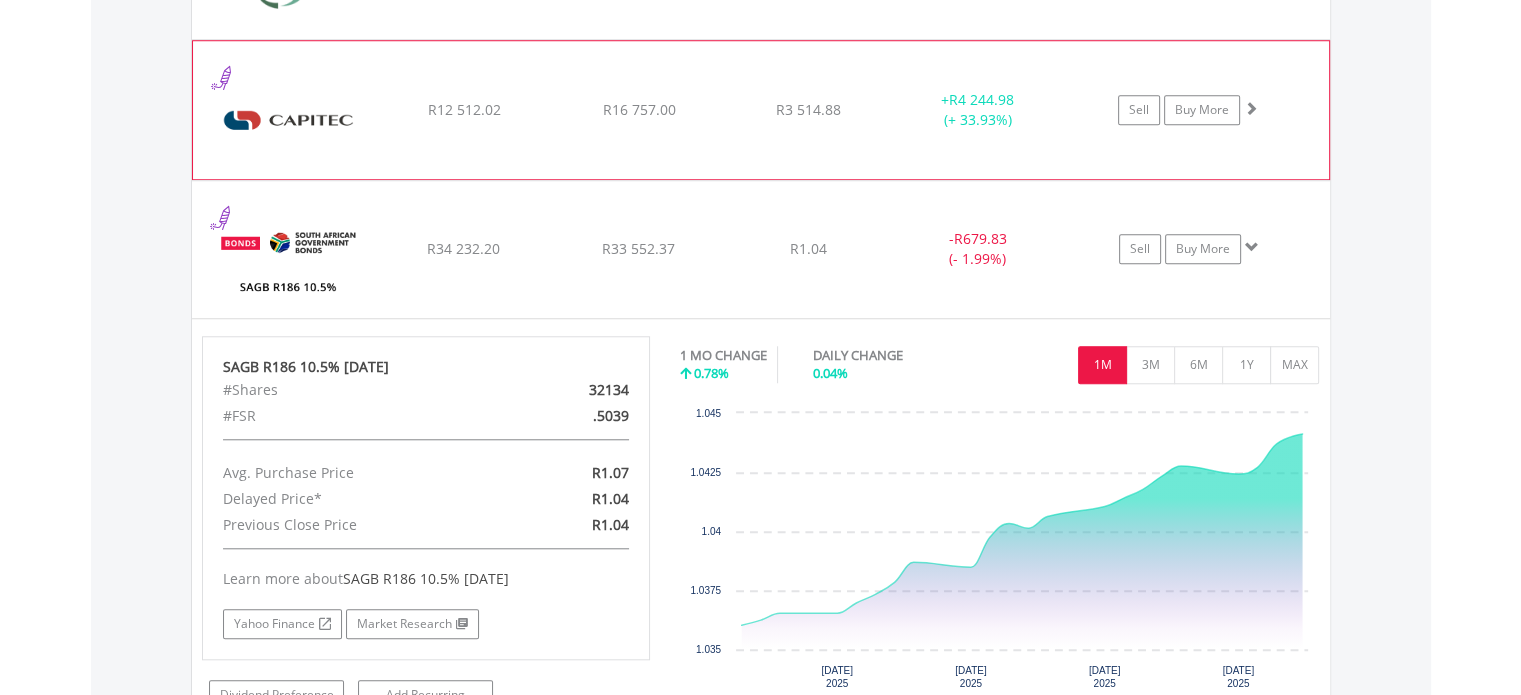 click on "﻿
Capitec Bank Holdings Limited
R12 512.02
R16 757.00
R3 514.88
+  R4 244.98 (+ 33.93%)
Sell
Buy More" at bounding box center [761, -30] 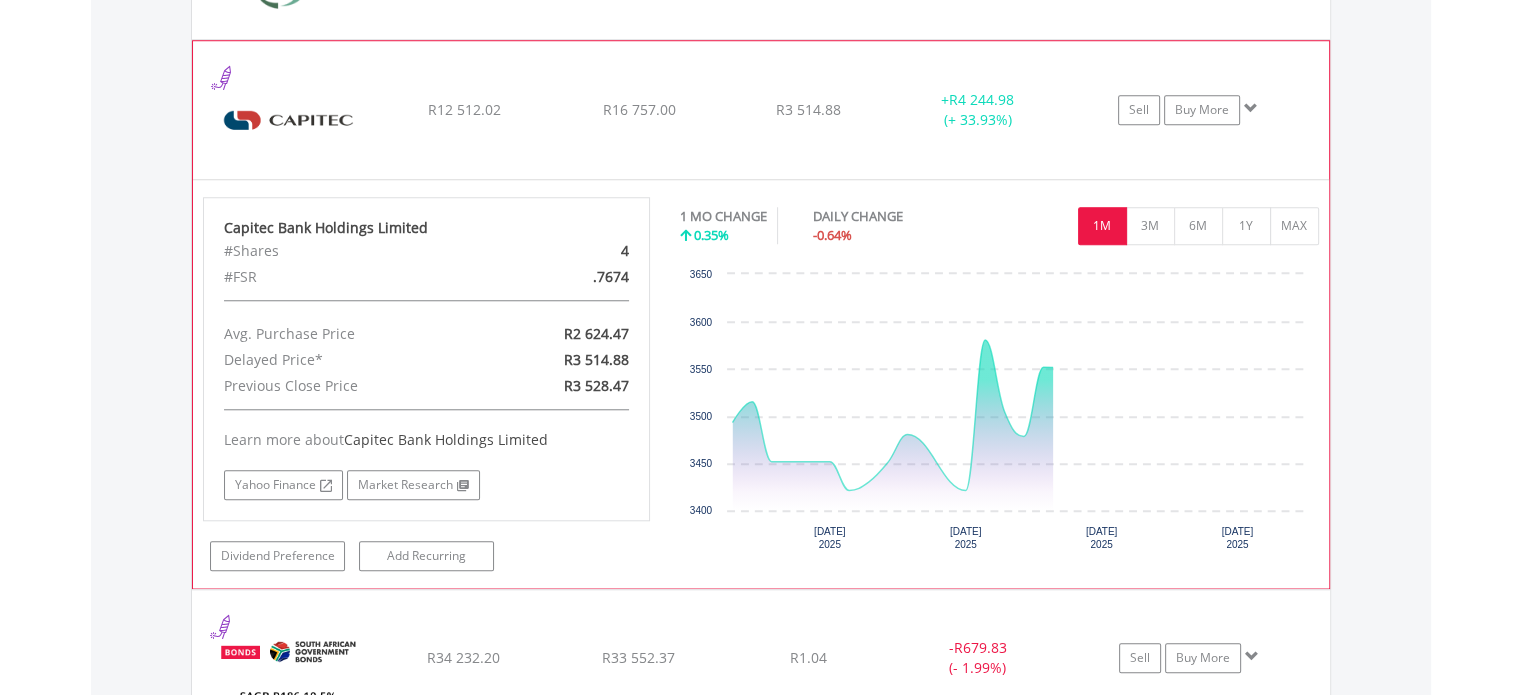 click on "﻿
Capitec Bank Holdings Limited
R12 512.02
R16 757.00
R3 514.88
+  R4 244.98 (+ 33.93%)
Sell
Buy More" at bounding box center [761, -30] 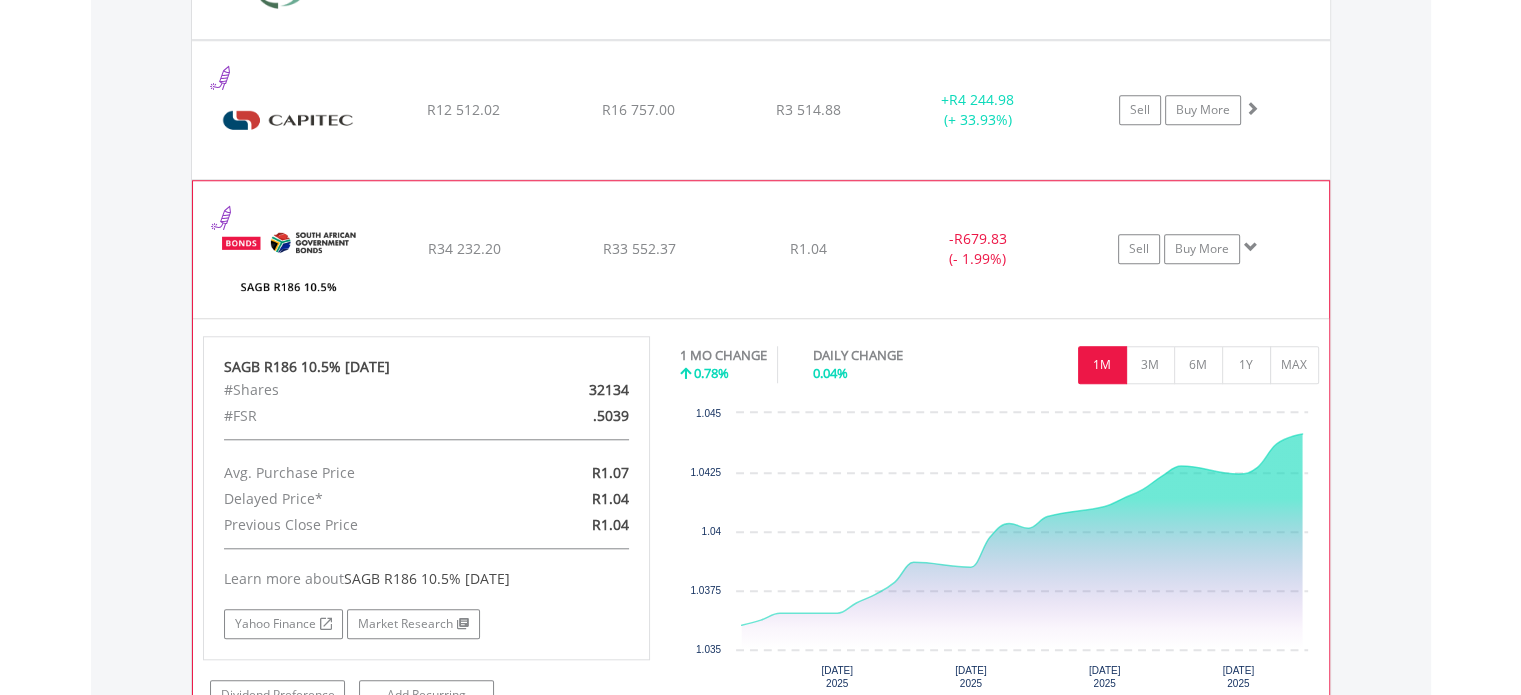 click on "﻿
SAGB R186 10.5% [DATE]
R34 232.20
R33 552.37
R1.04
-  R679.83 (- 1.99%)
Sell
Buy More" at bounding box center [761, -30] 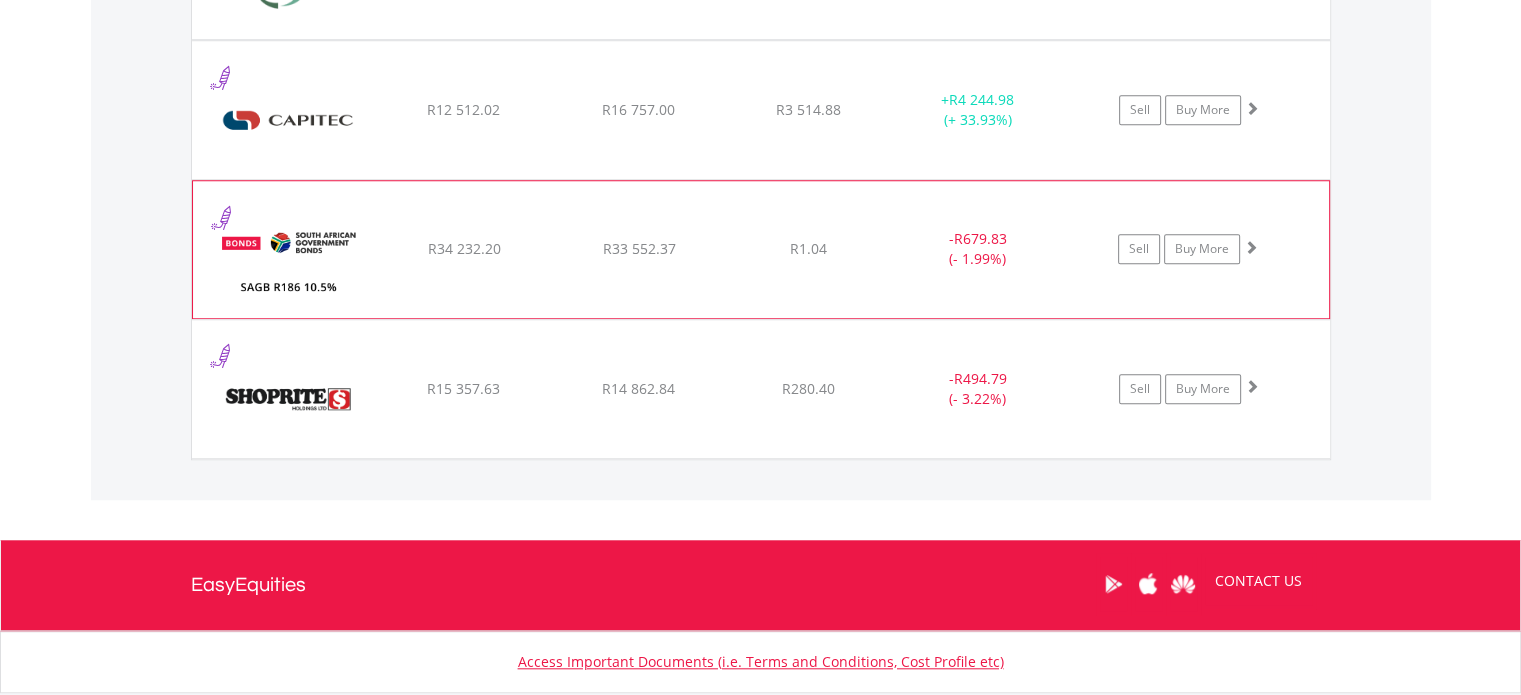 click on "﻿
SAGB R186 10.5% [DATE]
R34 232.20
R33 552.37
R1.04
-  R679.83 (- 1.99%)
Sell
Buy More" at bounding box center (761, -30) 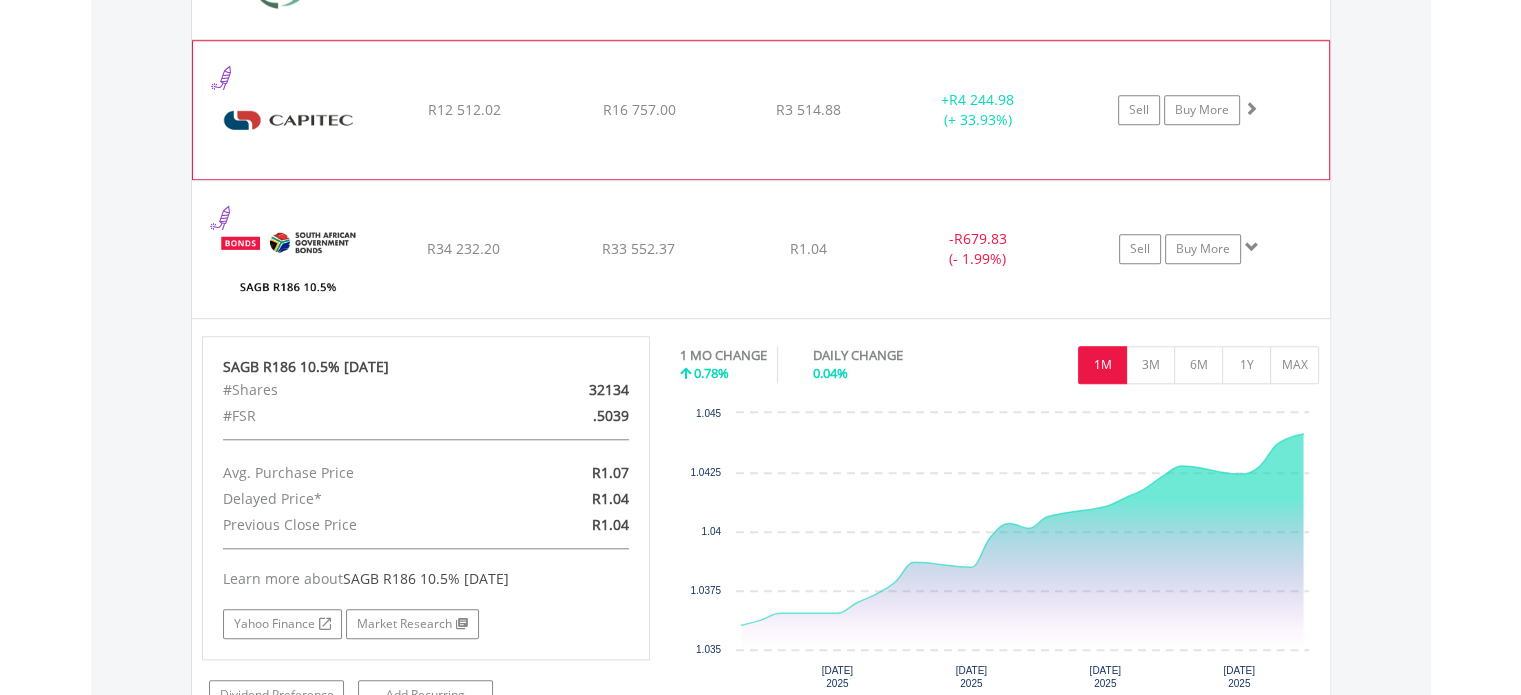 click on "﻿
Capitec Bank Holdings Limited
R12 512.02
R16 757.00
R3 514.88
+  R4 244.98 (+ 33.93%)
Sell
Buy More" at bounding box center (761, -30) 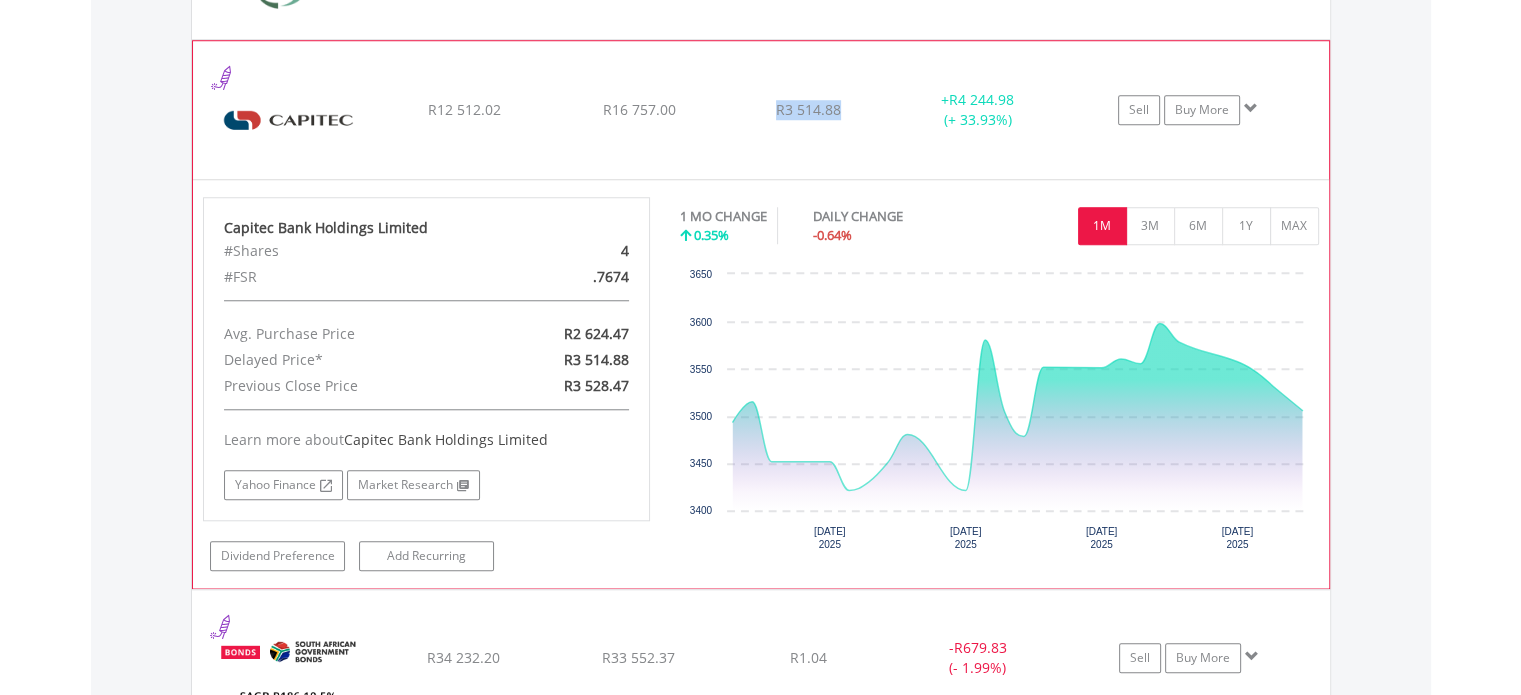 drag, startPoint x: 839, startPoint y: 107, endPoint x: 778, endPoint y: 108, distance: 61.008198 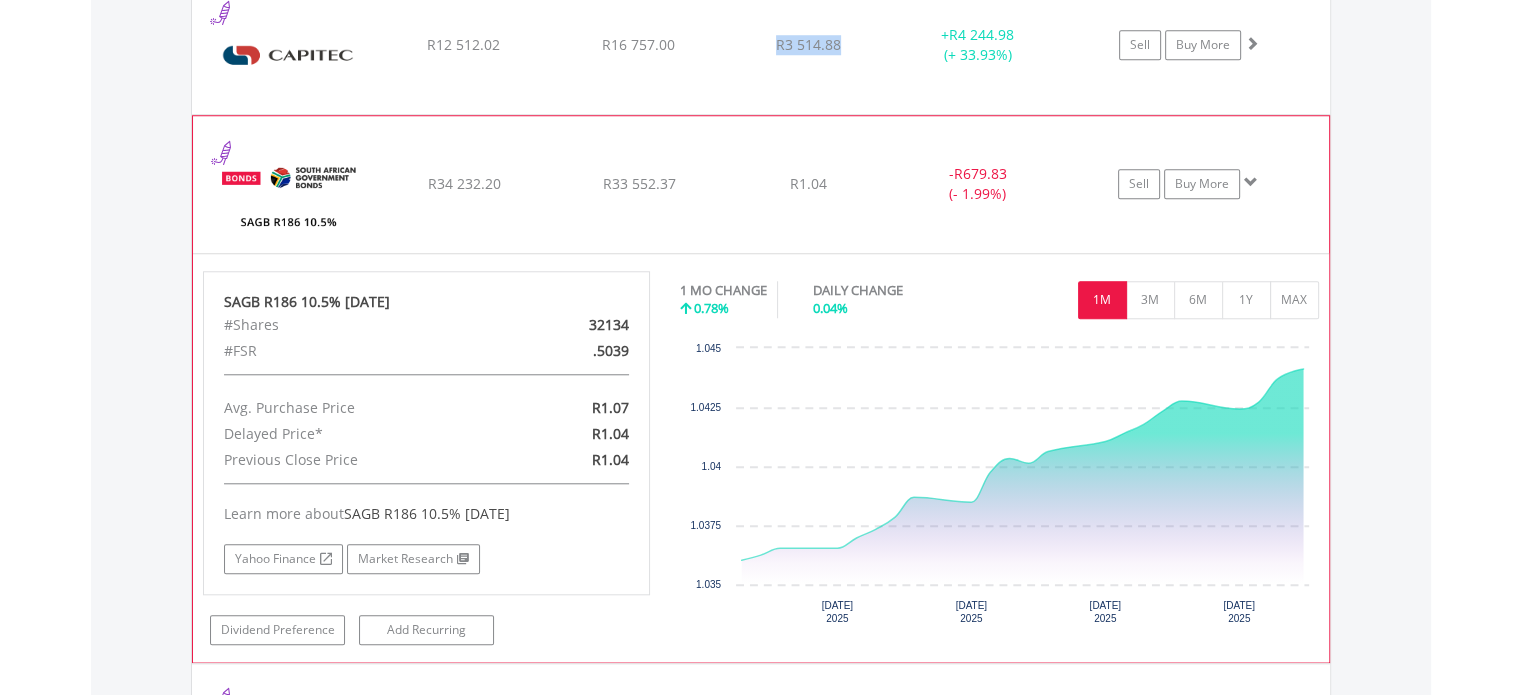 scroll, scrollTop: 1821, scrollLeft: 0, axis: vertical 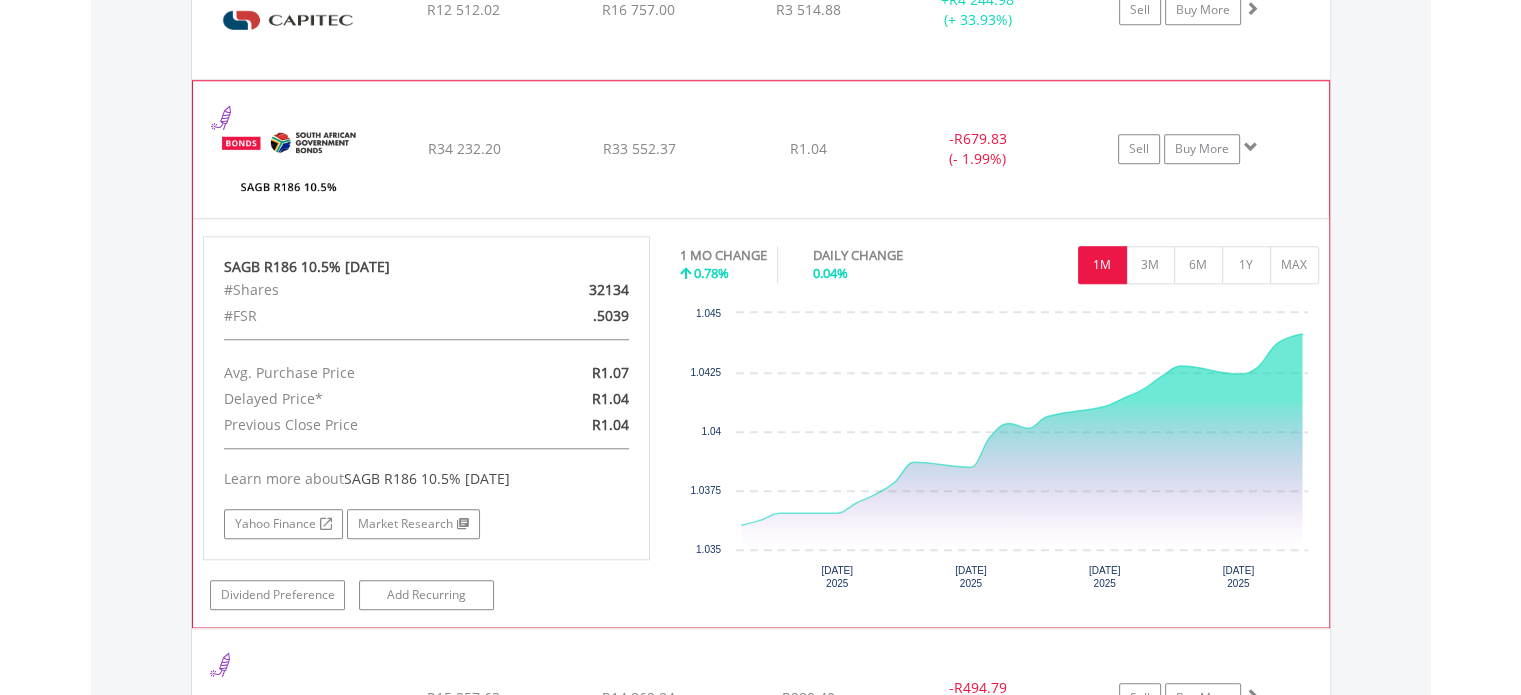 click on "﻿
SAGB R186 10.5% [DATE]
R34 232.20
R33 552.37
R1.04
-  R679.83 (- 1.99%)
Sell
Buy More" at bounding box center (761, -130) 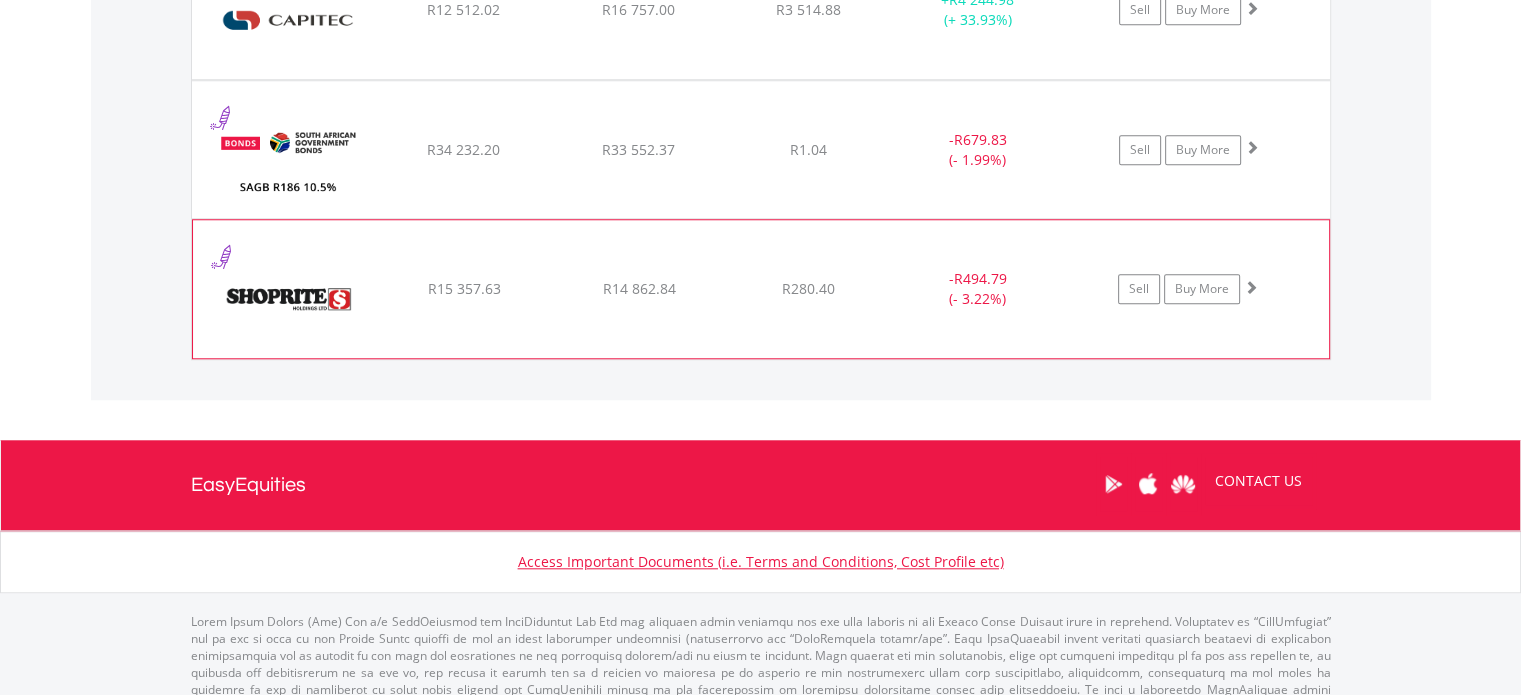 click on "﻿
Shoprite Holdings Limited
R15 357.63
R14 862.84
R280.40
-  R494.79 (- 3.22%)
Sell
Buy More" at bounding box center (761, -130) 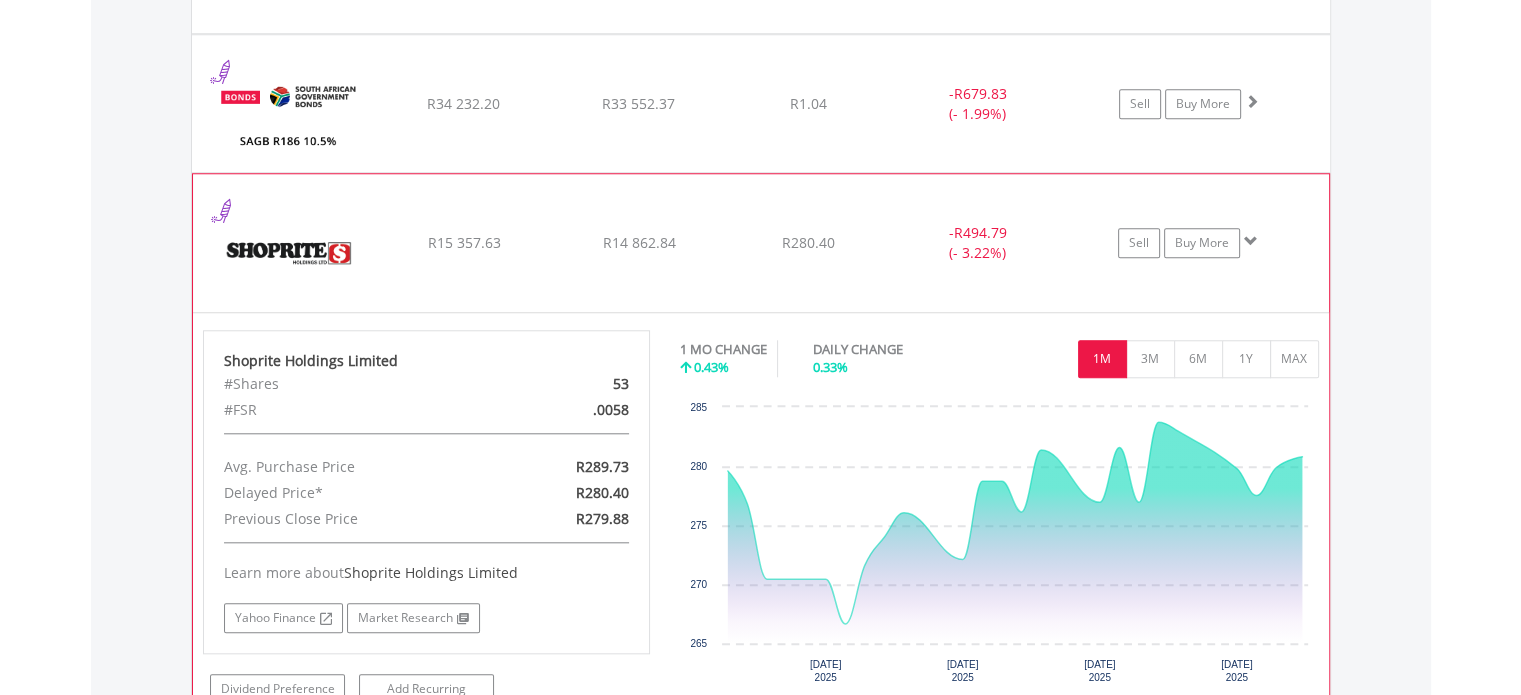 scroll, scrollTop: 1821, scrollLeft: 0, axis: vertical 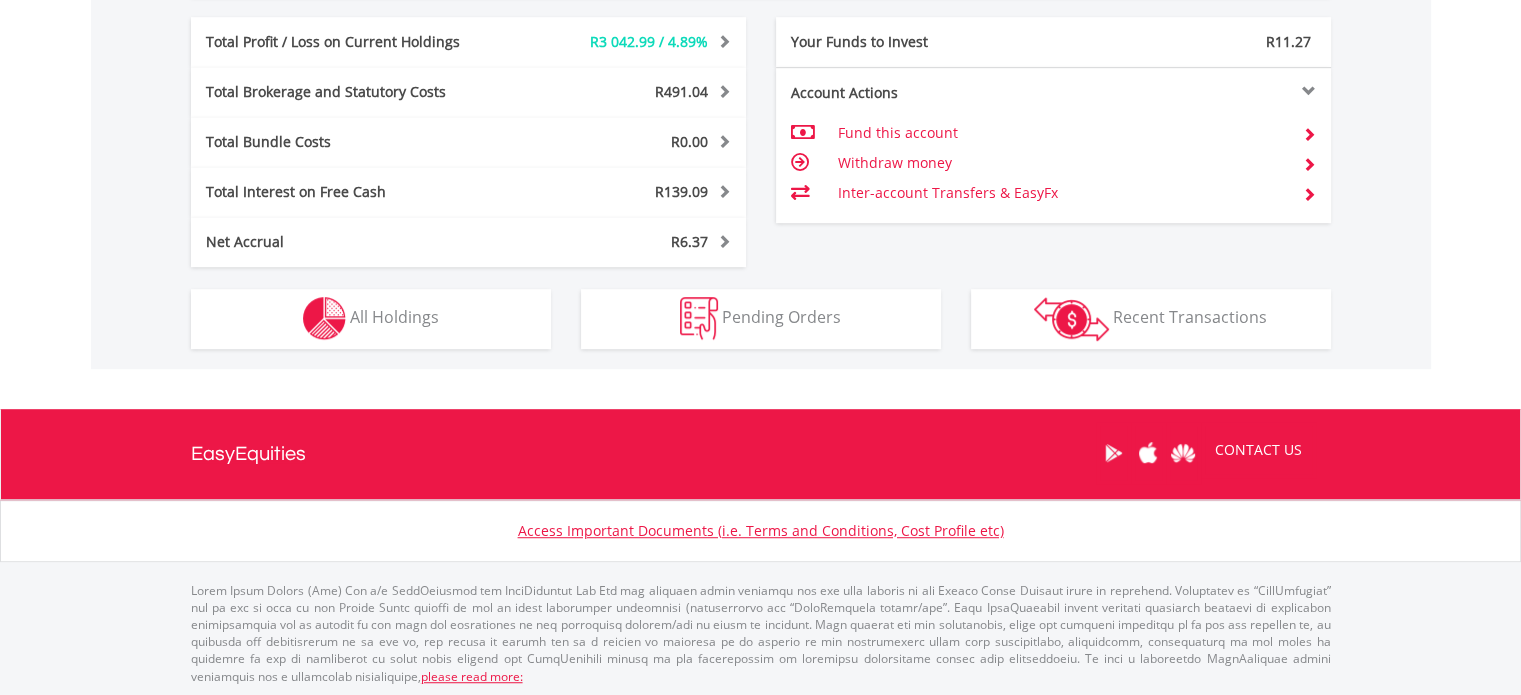 click on "R65 243.49
CURRENT VALUE
Movement on Current Holdings:
R3 042.99
Profit & Loss Value
+ 4.89%
Profit & Loss
﻿
Investment Types" at bounding box center [761, -63] 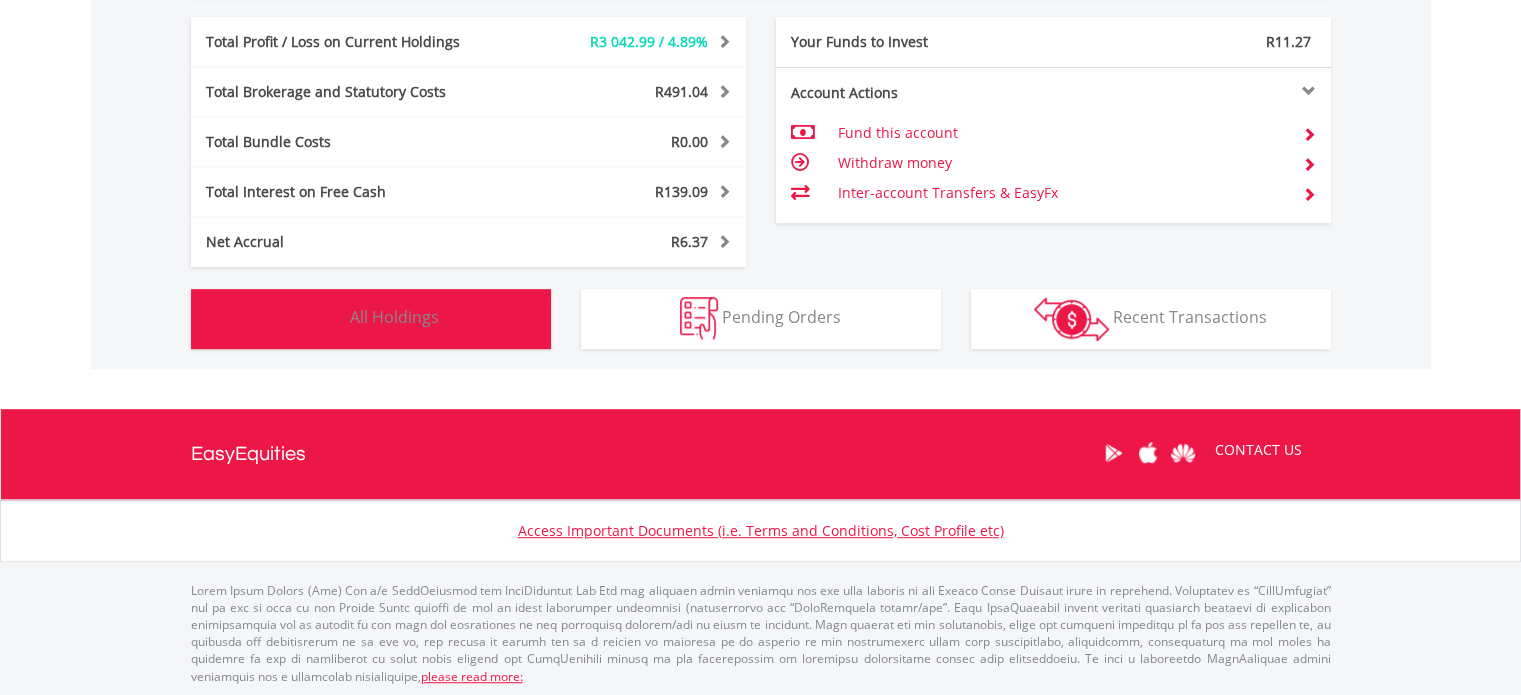 click on "Holdings
All Holdings" at bounding box center [371, 319] 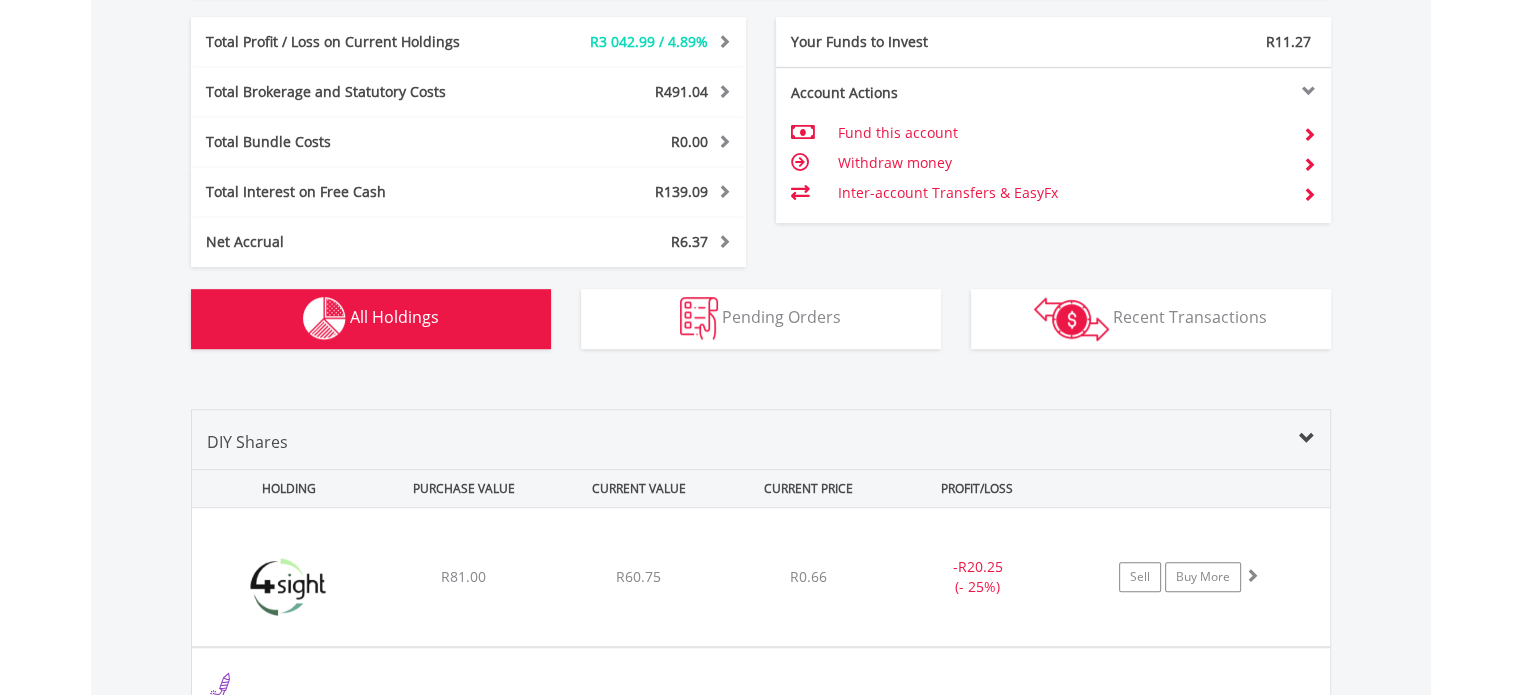 scroll, scrollTop: 1521, scrollLeft: 0, axis: vertical 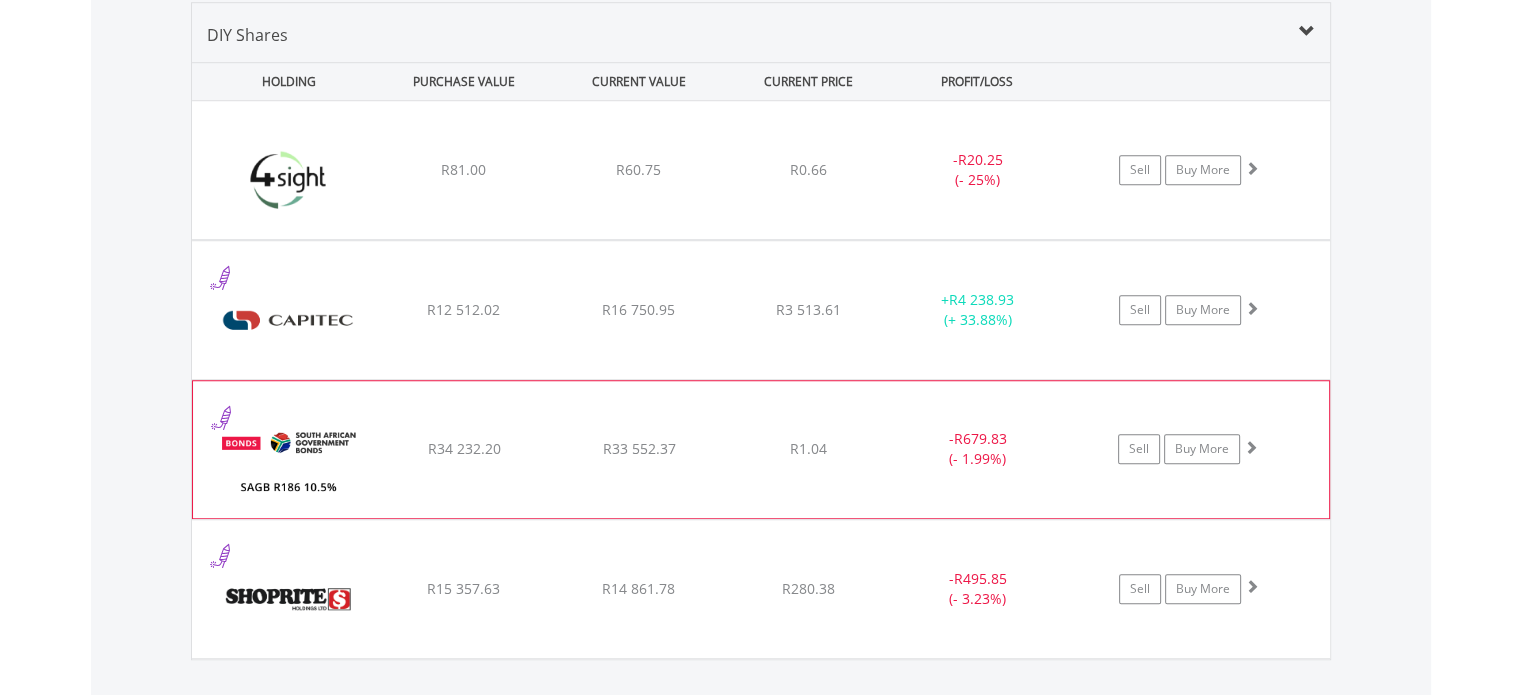 click on "R1.04" at bounding box center [808, 170] 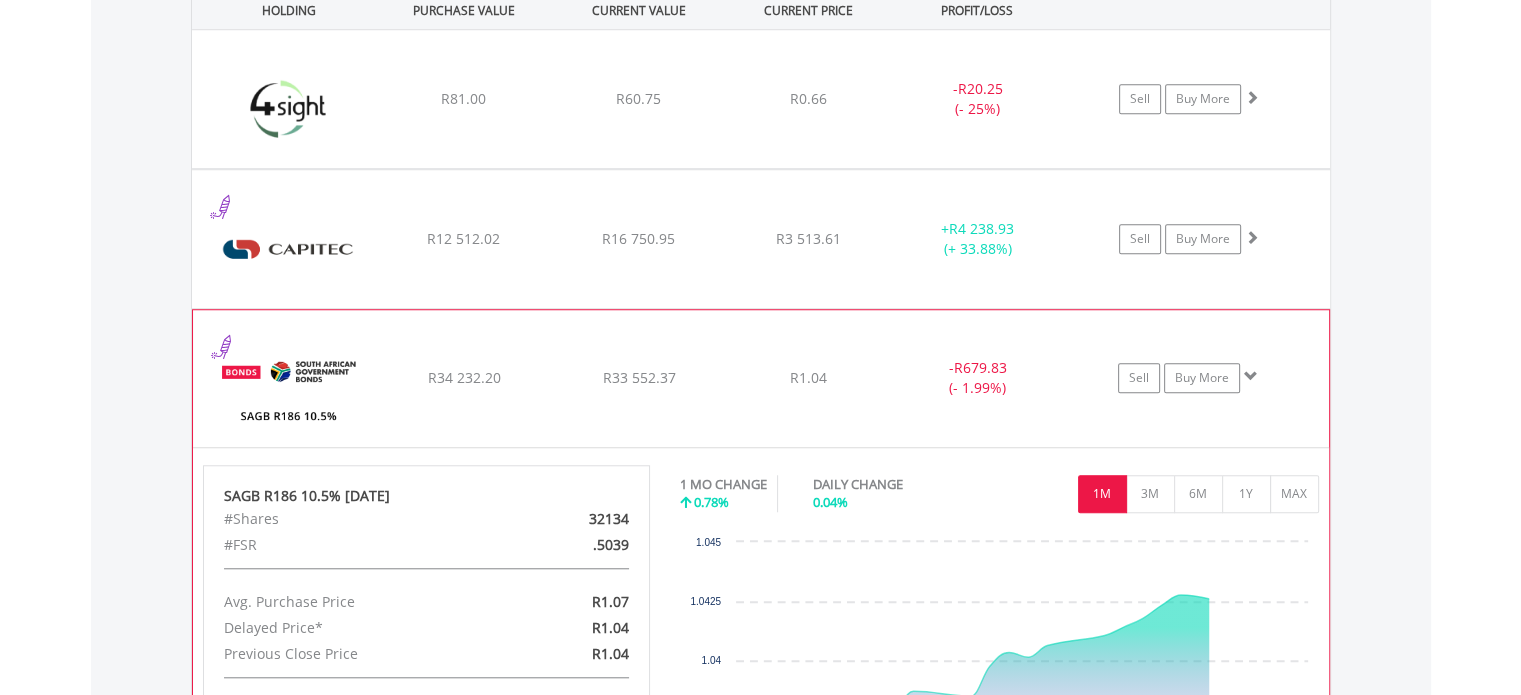 scroll, scrollTop: 1721, scrollLeft: 0, axis: vertical 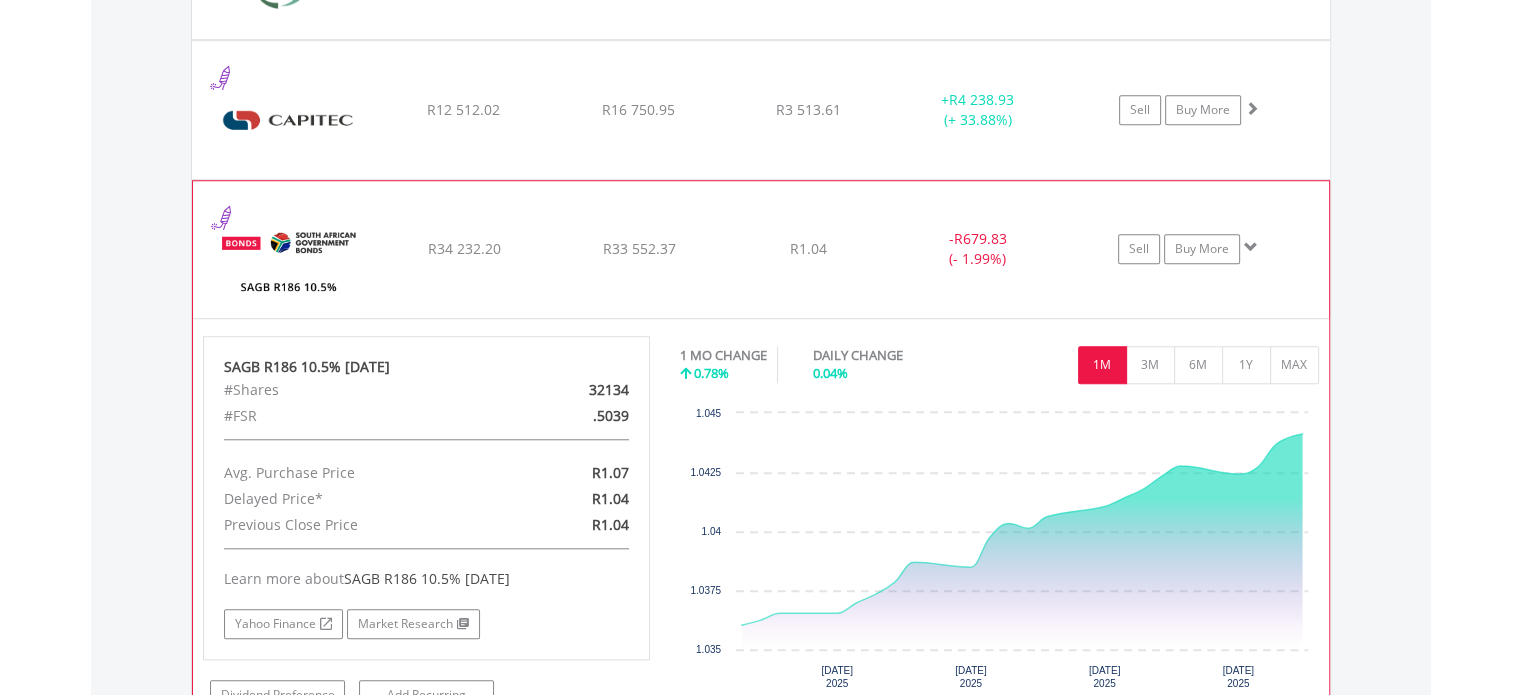 drag, startPoint x: 584, startPoint y: 388, endPoint x: 629, endPoint y: 388, distance: 45 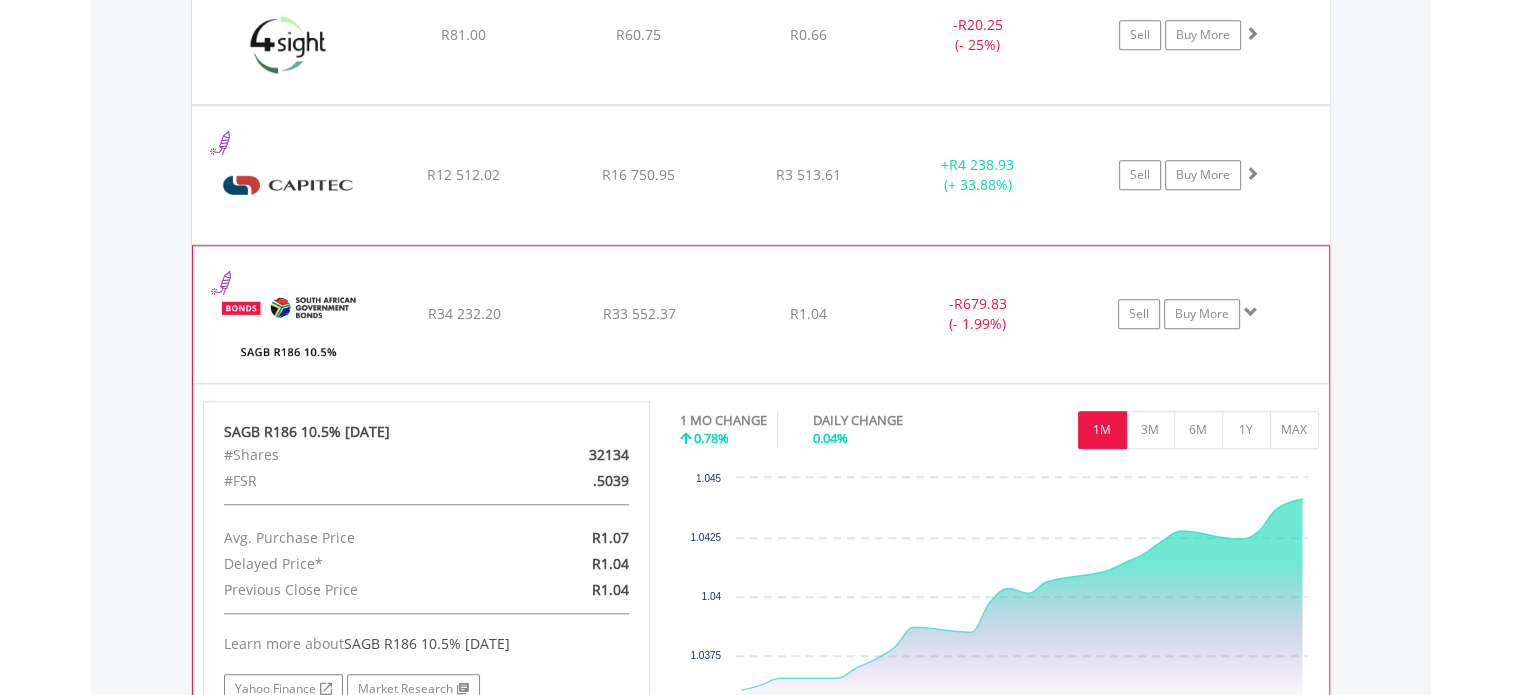 scroll, scrollTop: 1621, scrollLeft: 0, axis: vertical 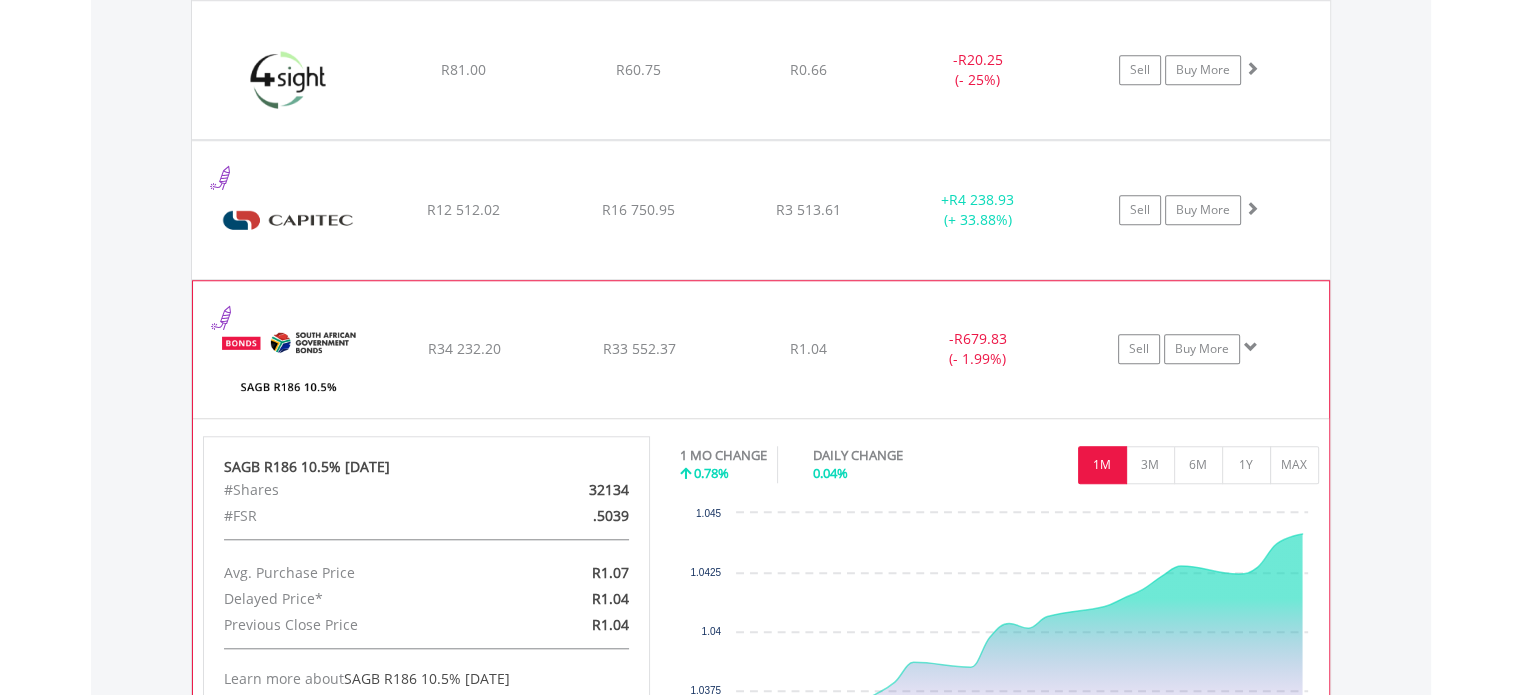 click on "32134" at bounding box center [571, 490] 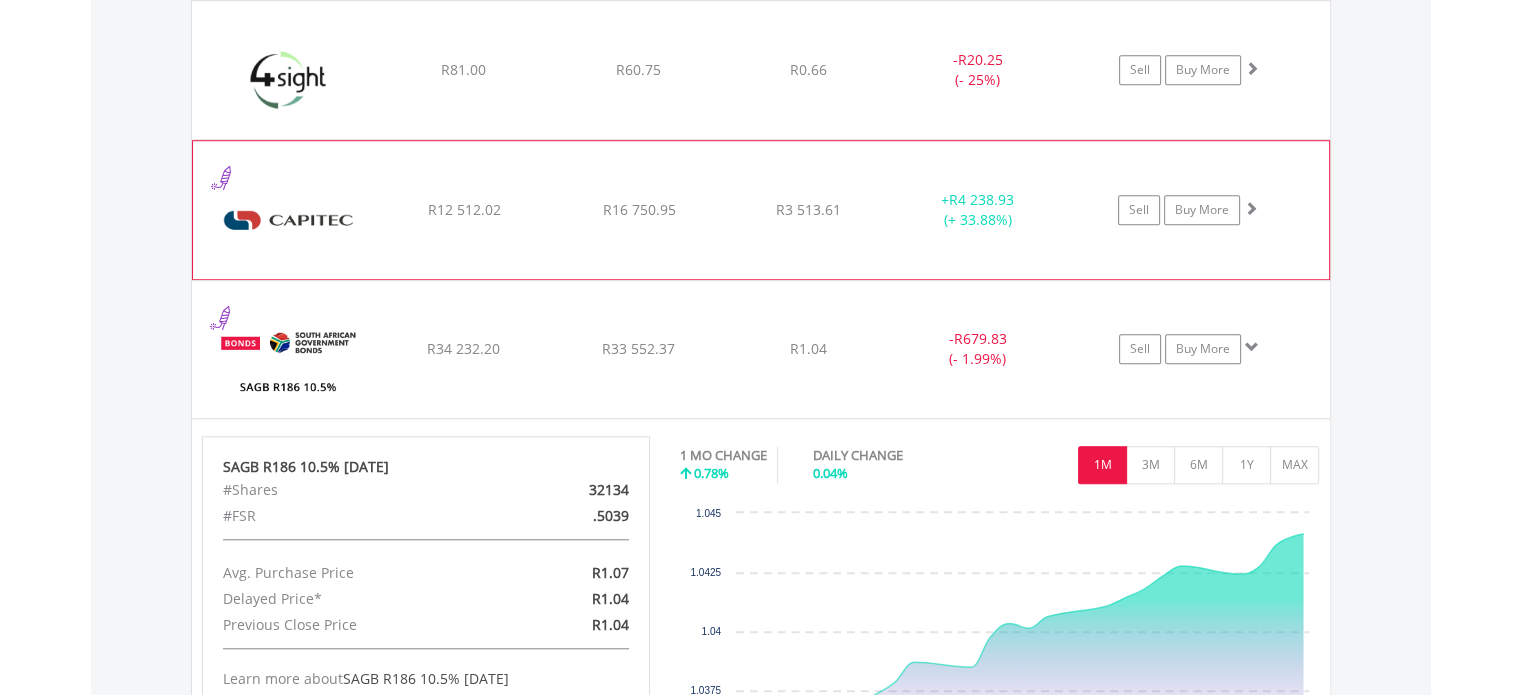 click on "﻿
Capitec Bank Holdings Limited
R12 512.02
R16 750.95
R3 513.61
+  R4 238.93 (+ 33.88%)
Sell
Buy More" at bounding box center (761, 70) 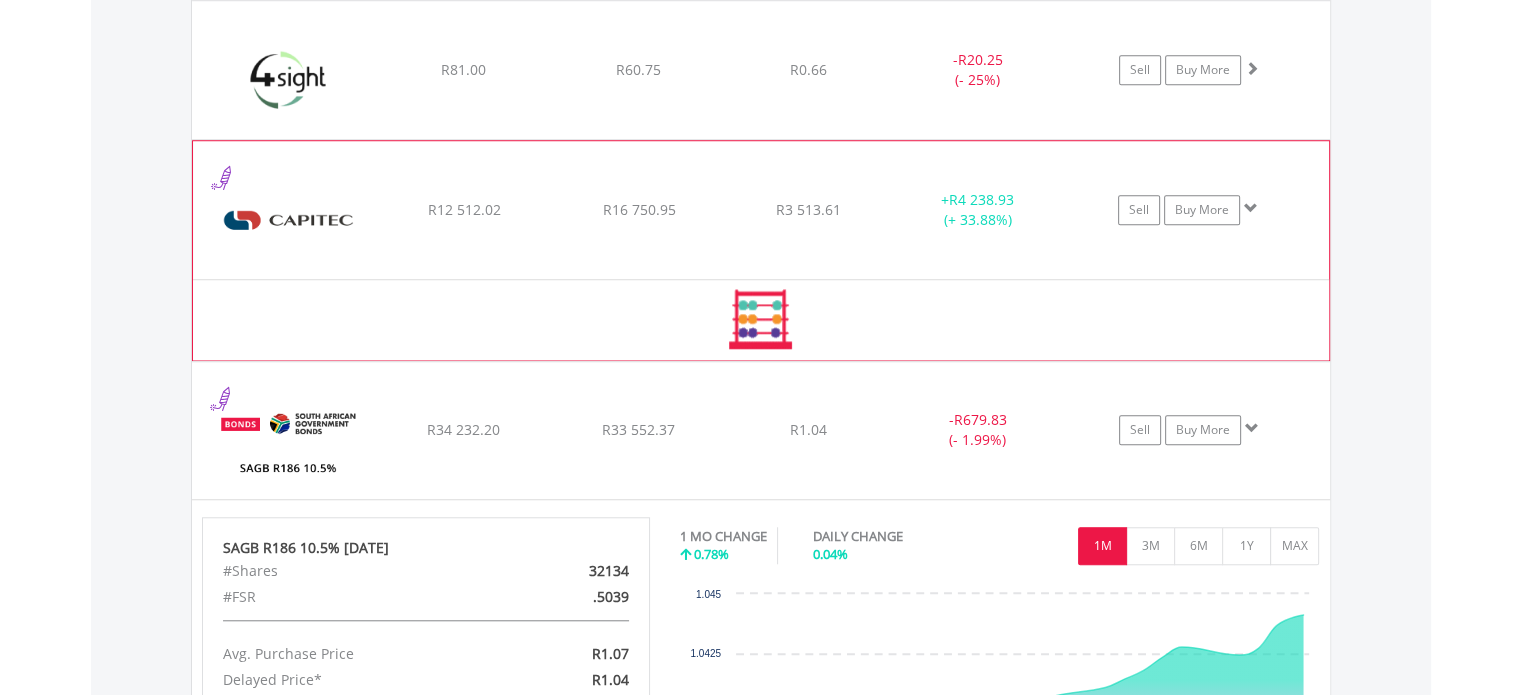 click on "﻿
Capitec Bank Holdings Limited
R12 512.02
R16 750.95
R3 513.61
+  R4 238.93 (+ 33.88%)
Sell
Buy More" at bounding box center (761, 70) 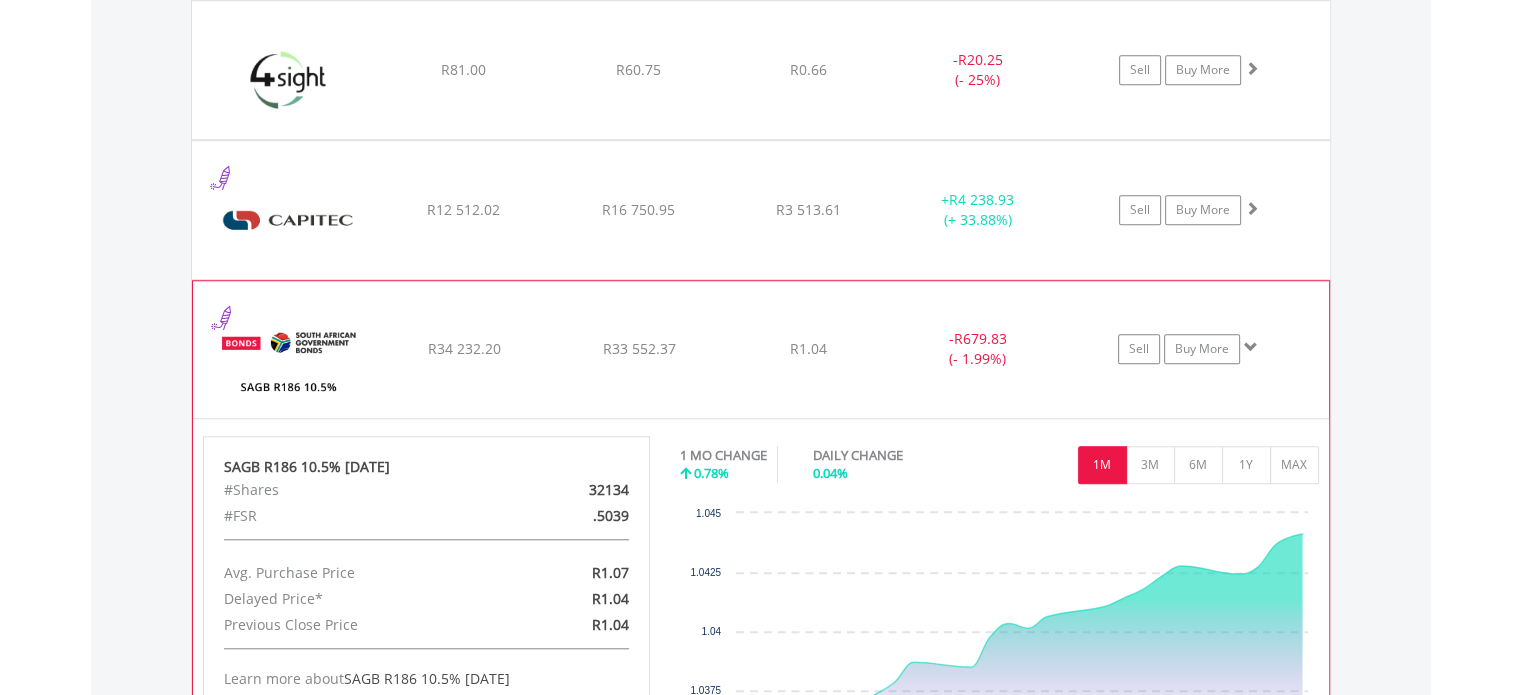 click on "﻿
SAGB R186 10.5% [DATE]
R34 232.20
R33 552.37
R1.04
-  R679.83 (- 1.99%)
Sell
Buy More" at bounding box center [761, 70] 